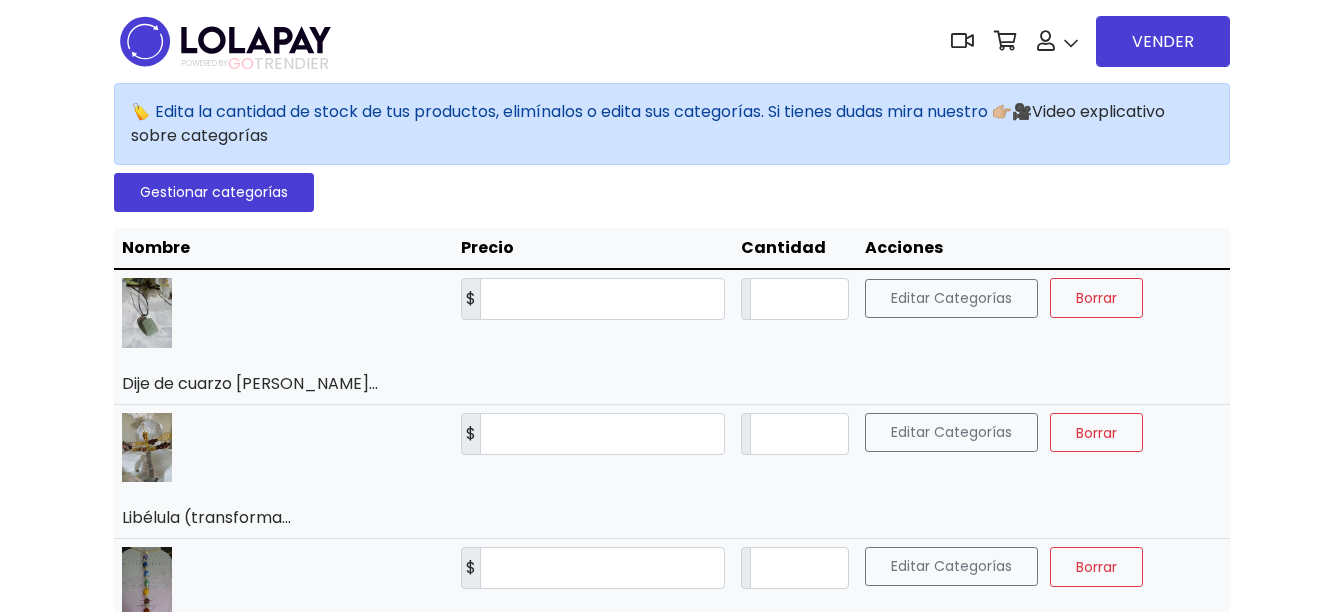 scroll, scrollTop: 0, scrollLeft: 0, axis: both 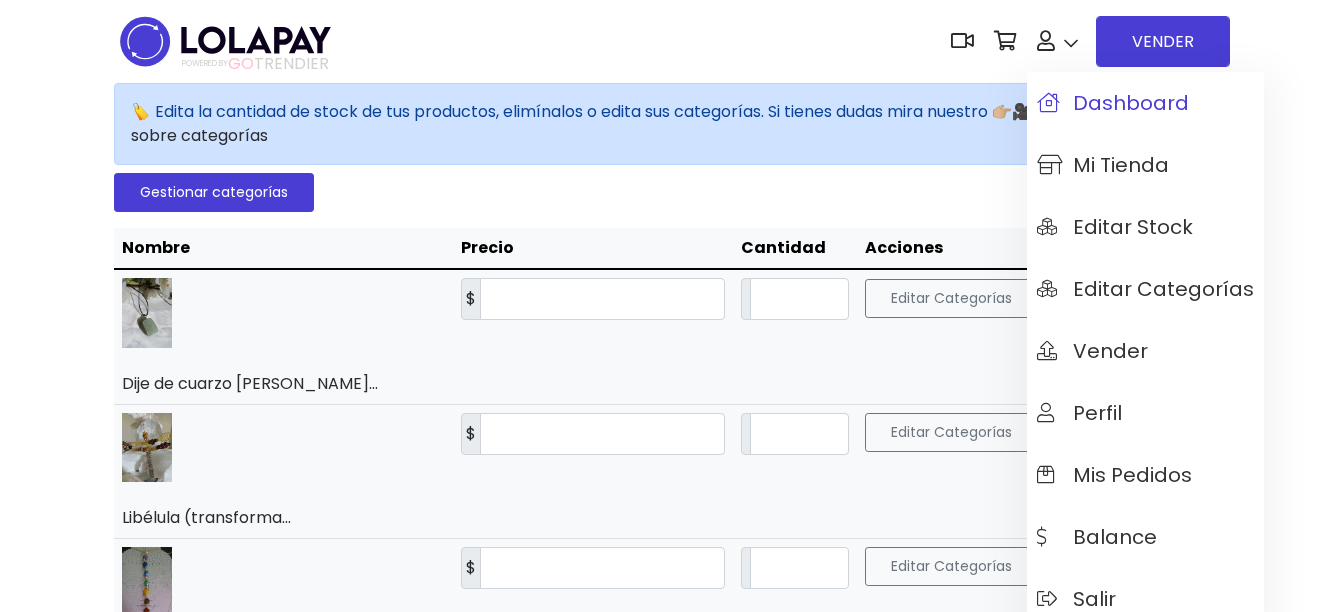 click on "Dashboard" 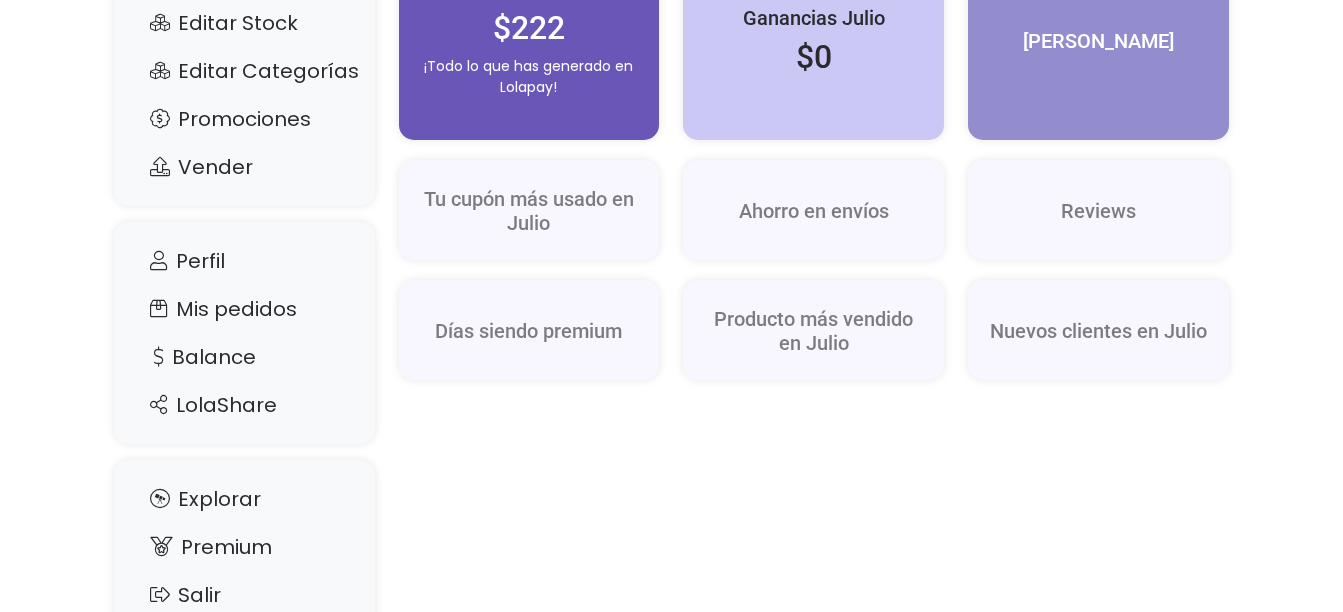 scroll, scrollTop: 392, scrollLeft: 0, axis: vertical 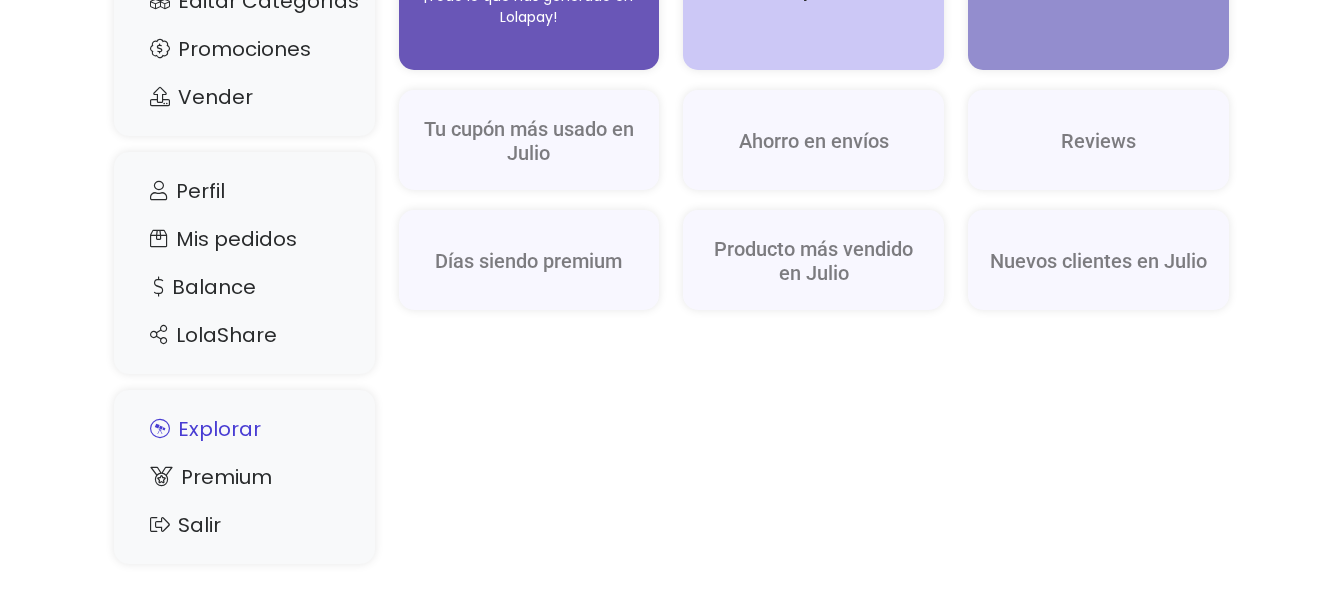 click on "Explorar" at bounding box center [244, 429] 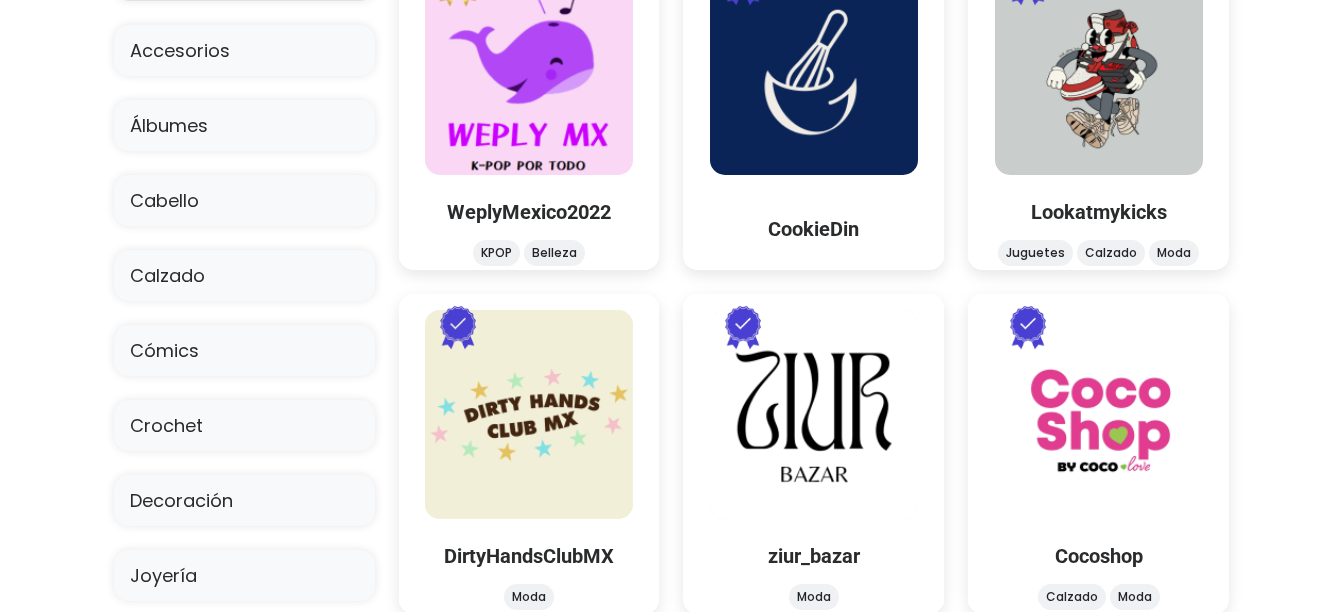 scroll, scrollTop: 0, scrollLeft: 0, axis: both 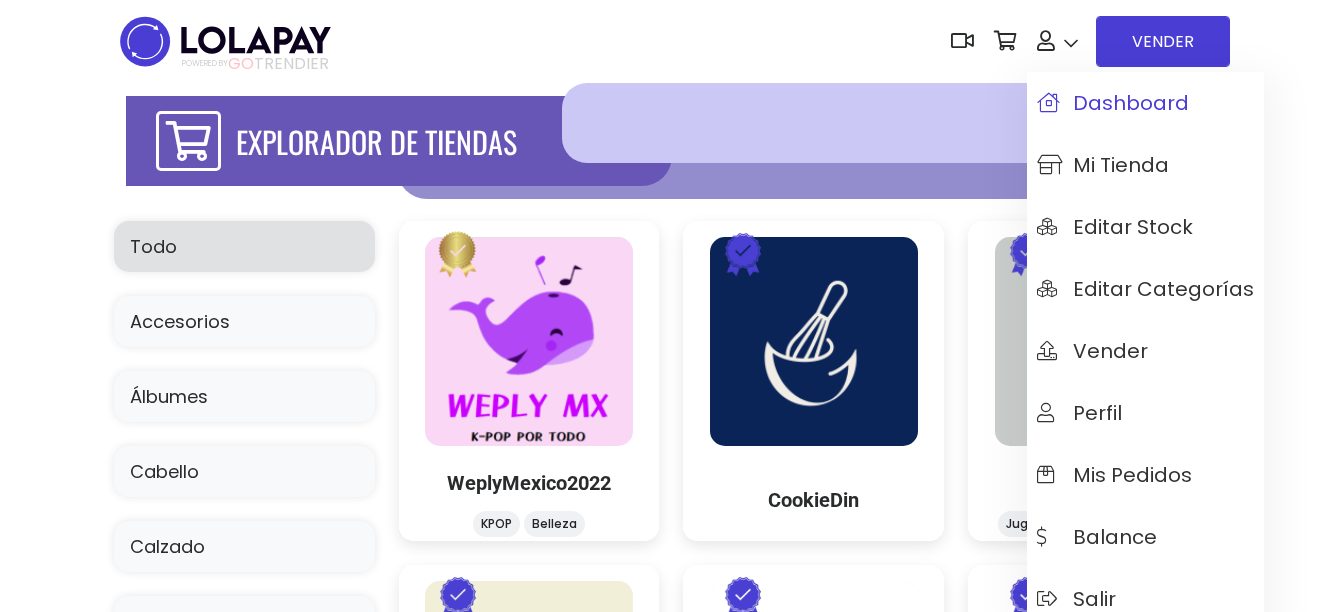 click on "Dashboard" at bounding box center [1113, 103] 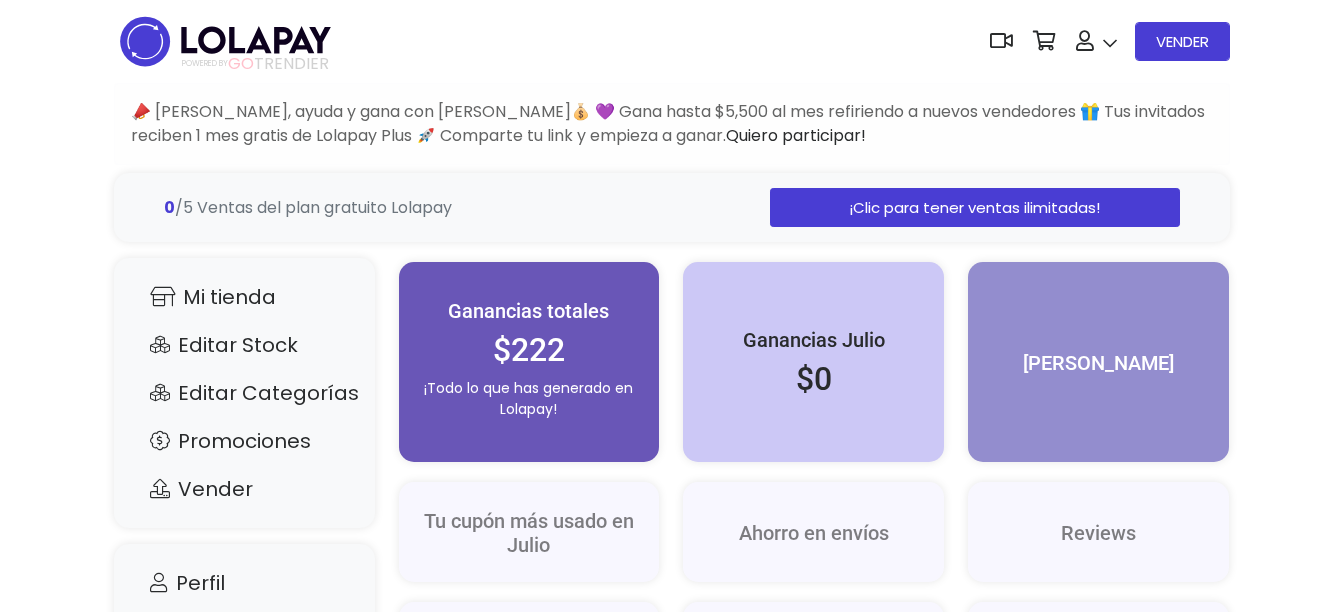 scroll, scrollTop: 105, scrollLeft: 0, axis: vertical 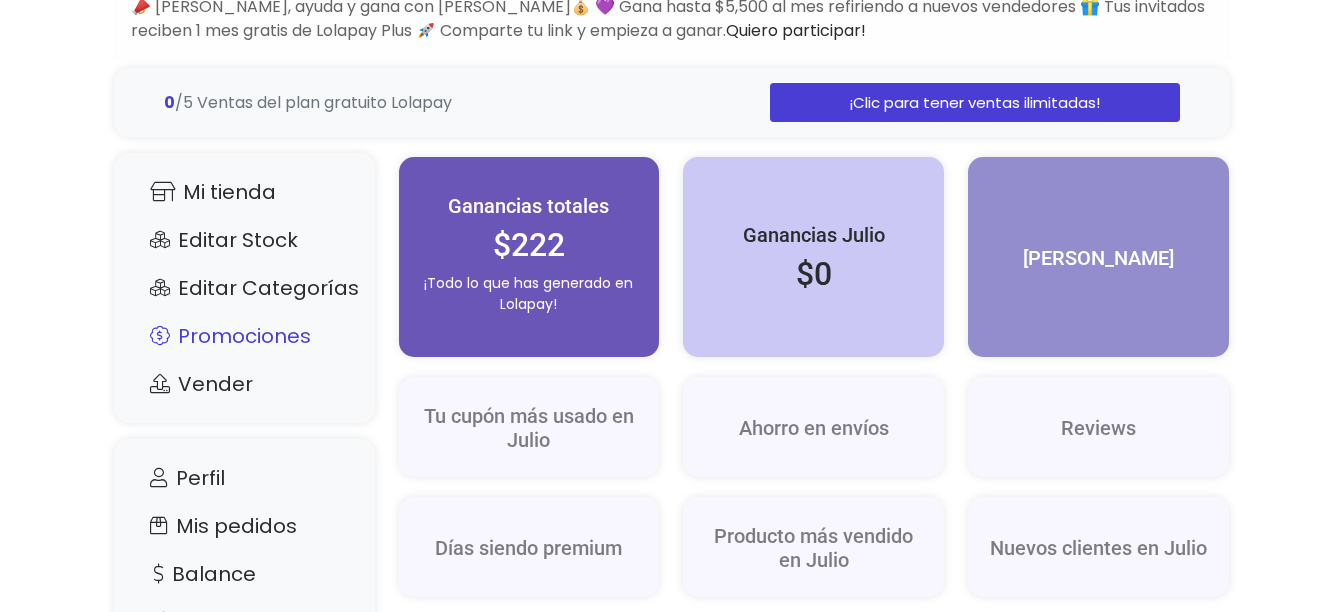 click on "Promociones" at bounding box center [244, 336] 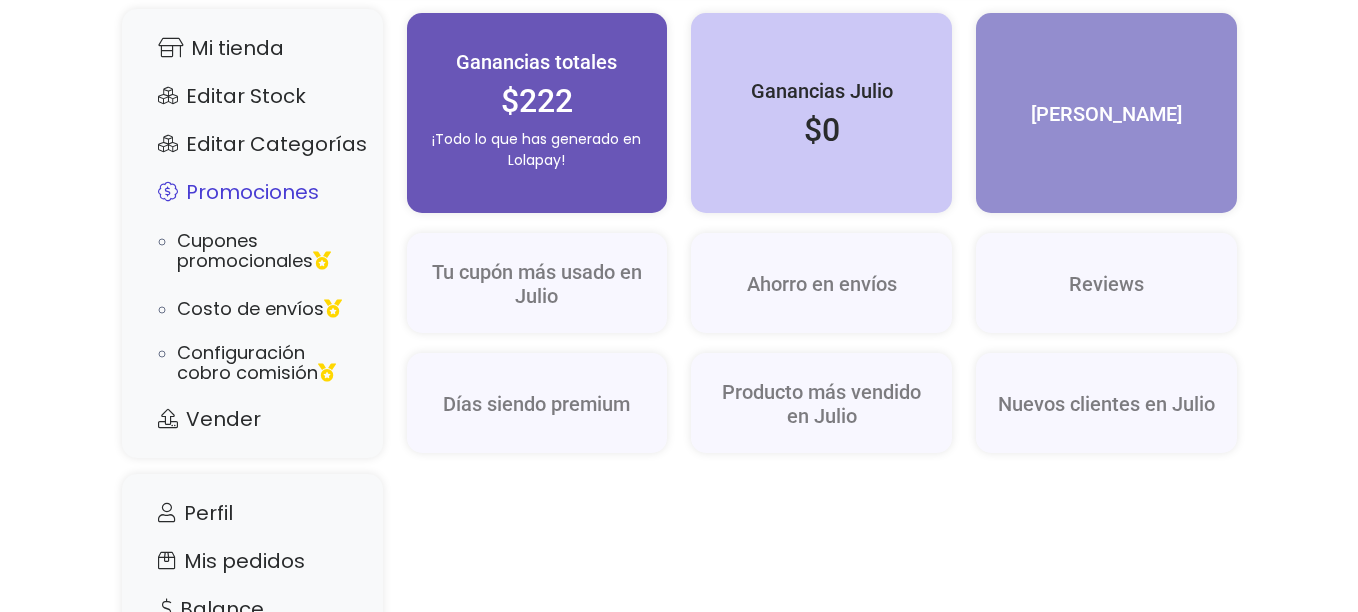 scroll, scrollTop: 254, scrollLeft: 0, axis: vertical 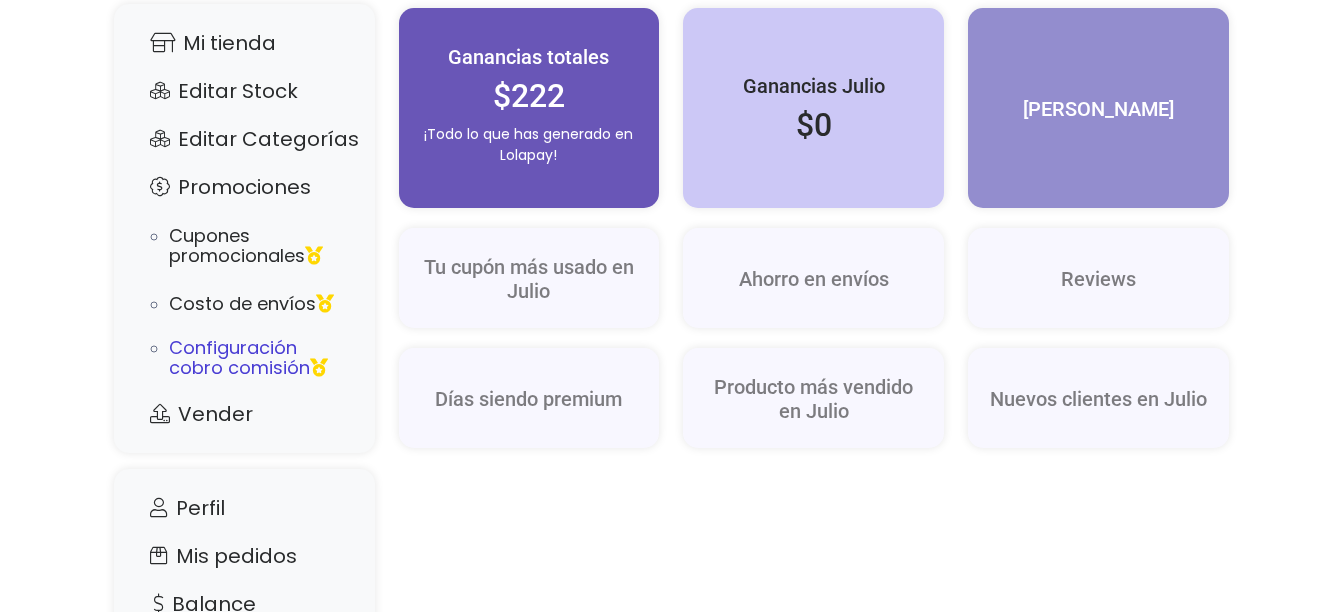 click on "Configuración cobro comisión" at bounding box center [262, 358] 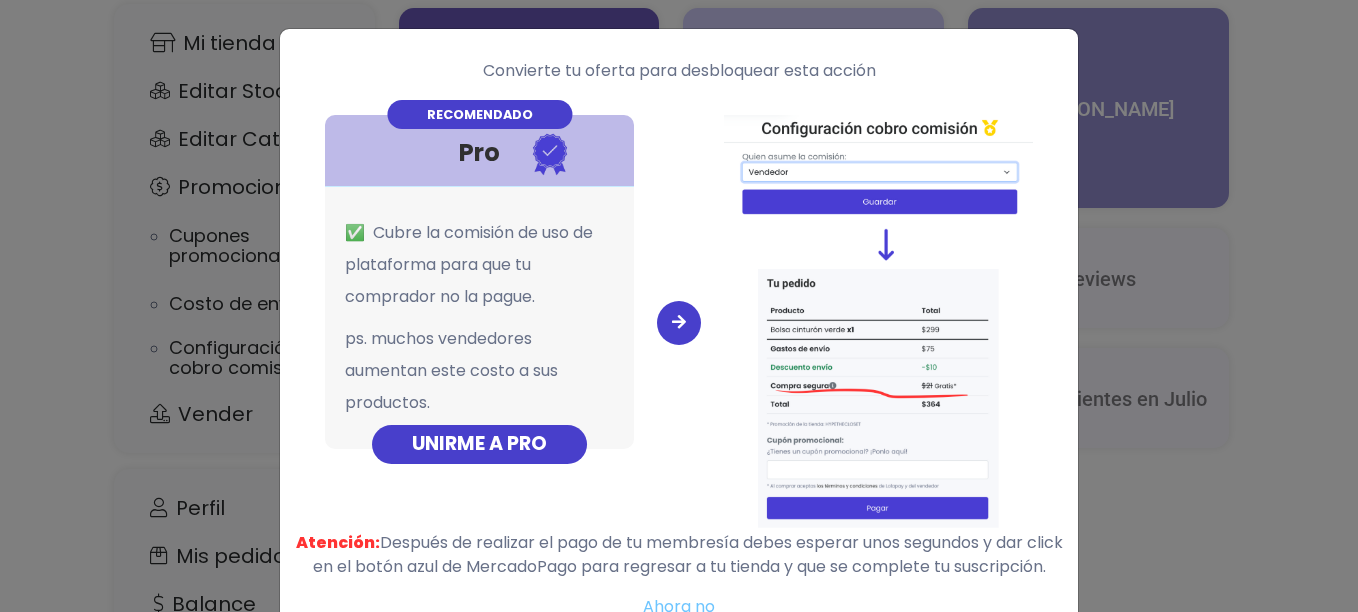 scroll, scrollTop: 76, scrollLeft: 0, axis: vertical 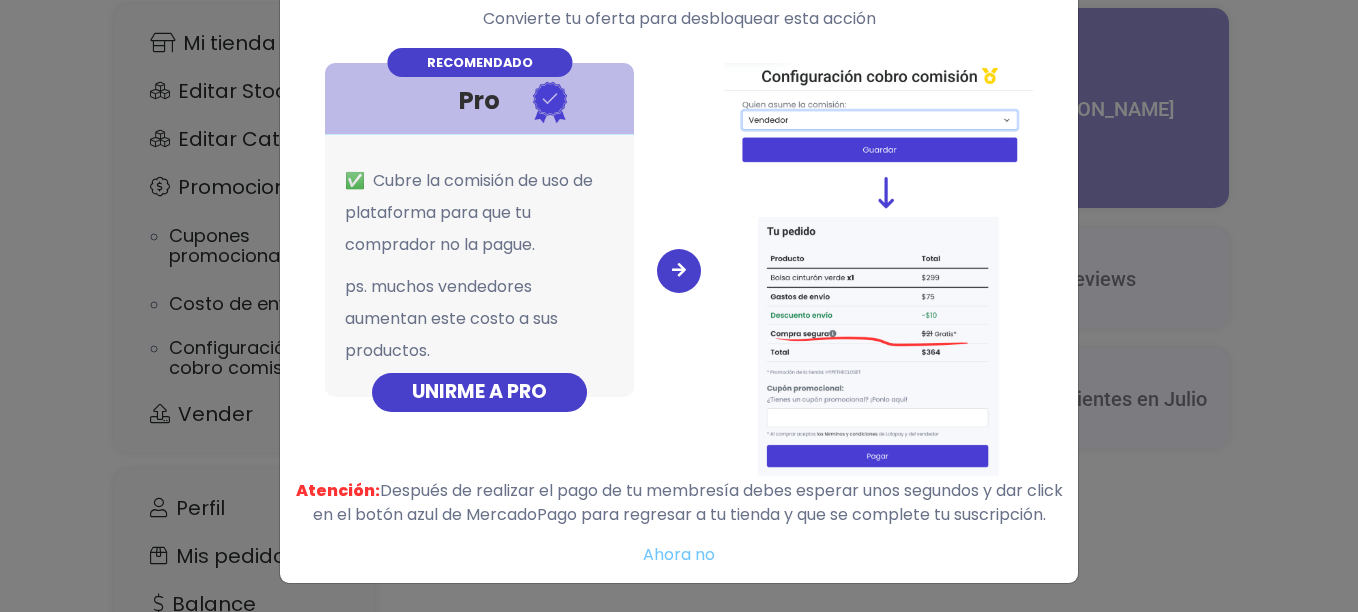 click on "Ahora no" at bounding box center (679, 554) 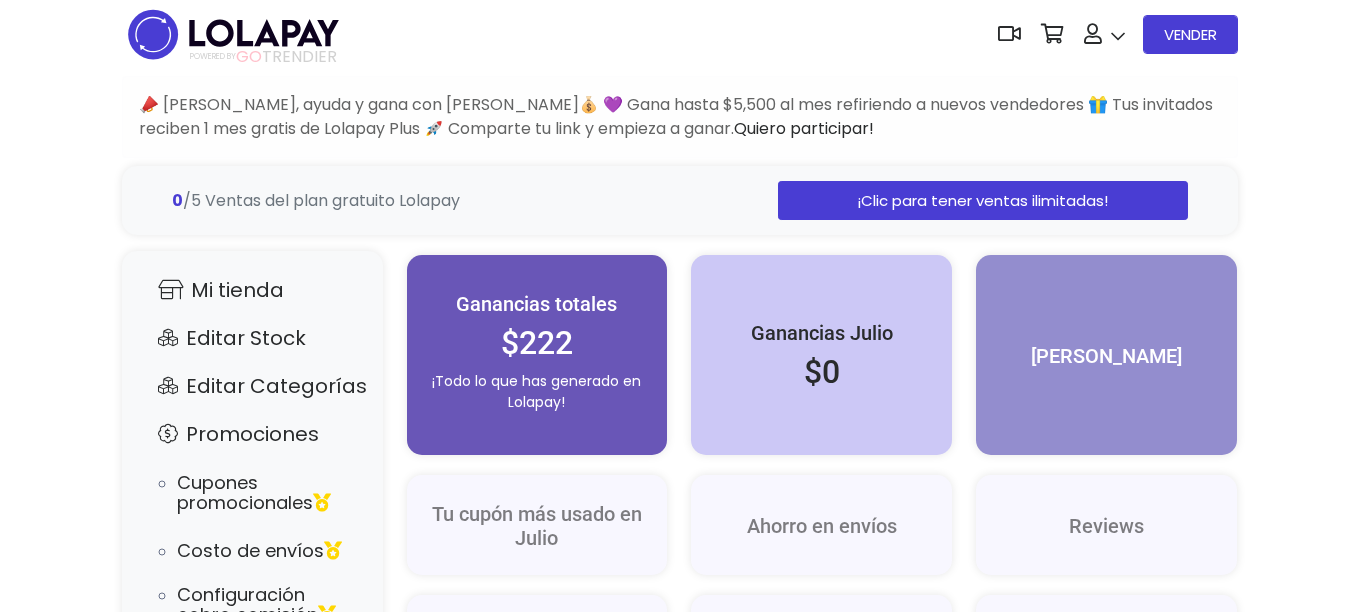 scroll, scrollTop: 0, scrollLeft: 0, axis: both 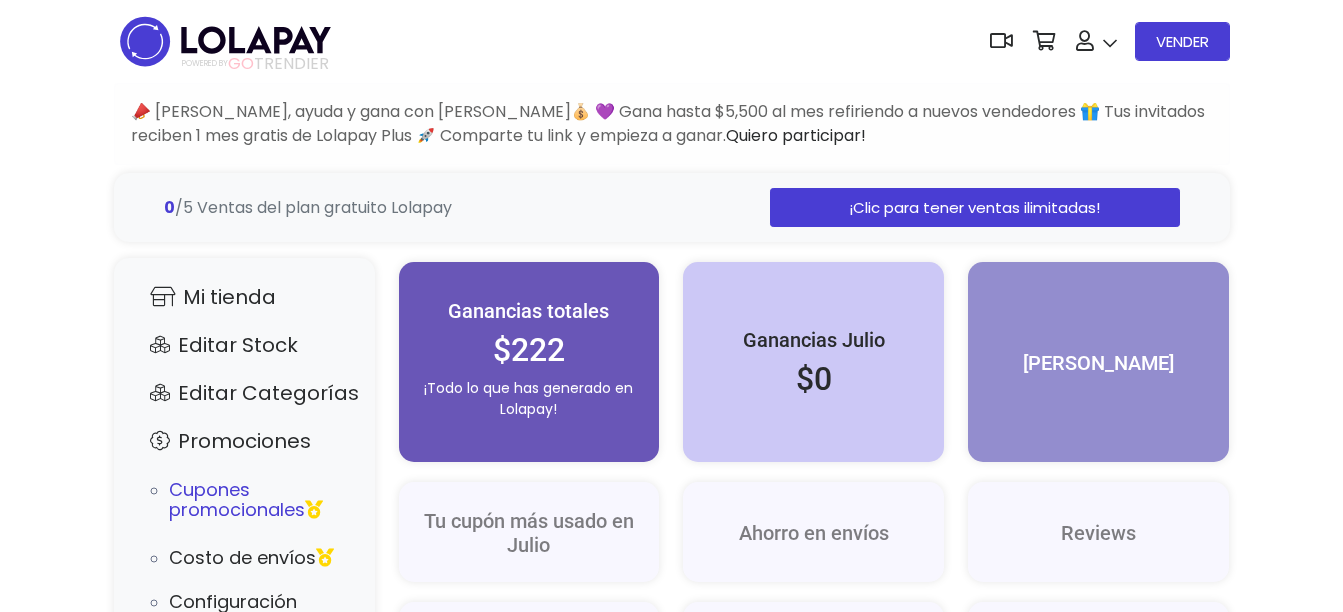 click on "Cupones promocionales" at bounding box center [262, 500] 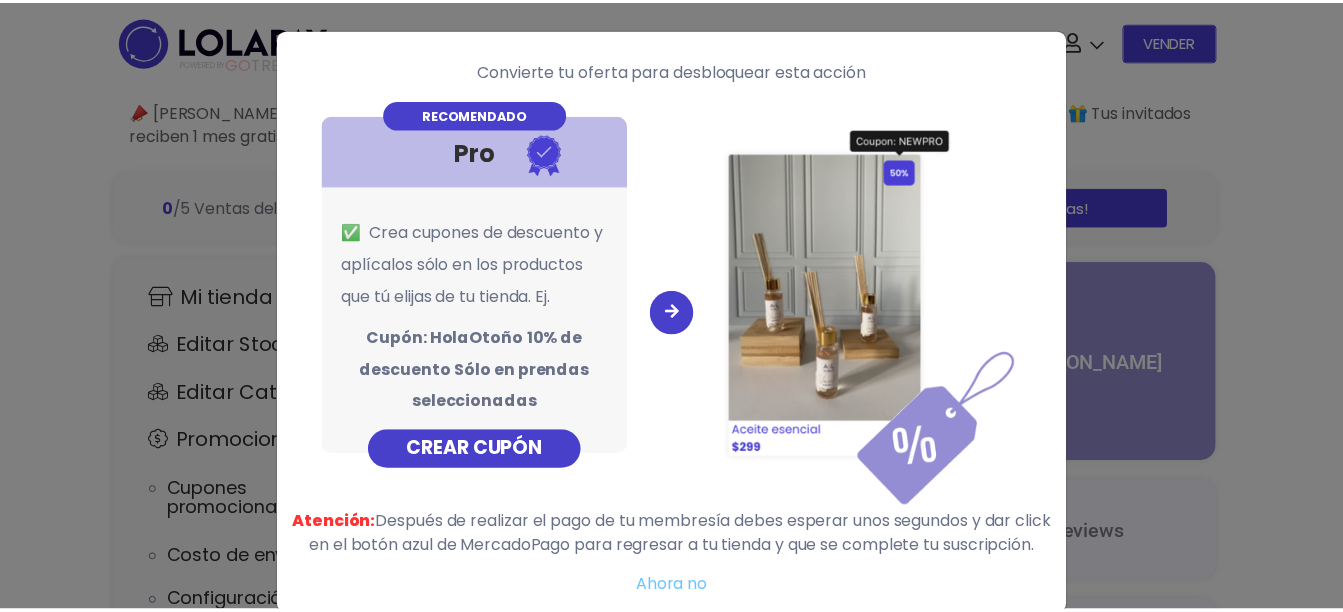 scroll, scrollTop: 57, scrollLeft: 0, axis: vertical 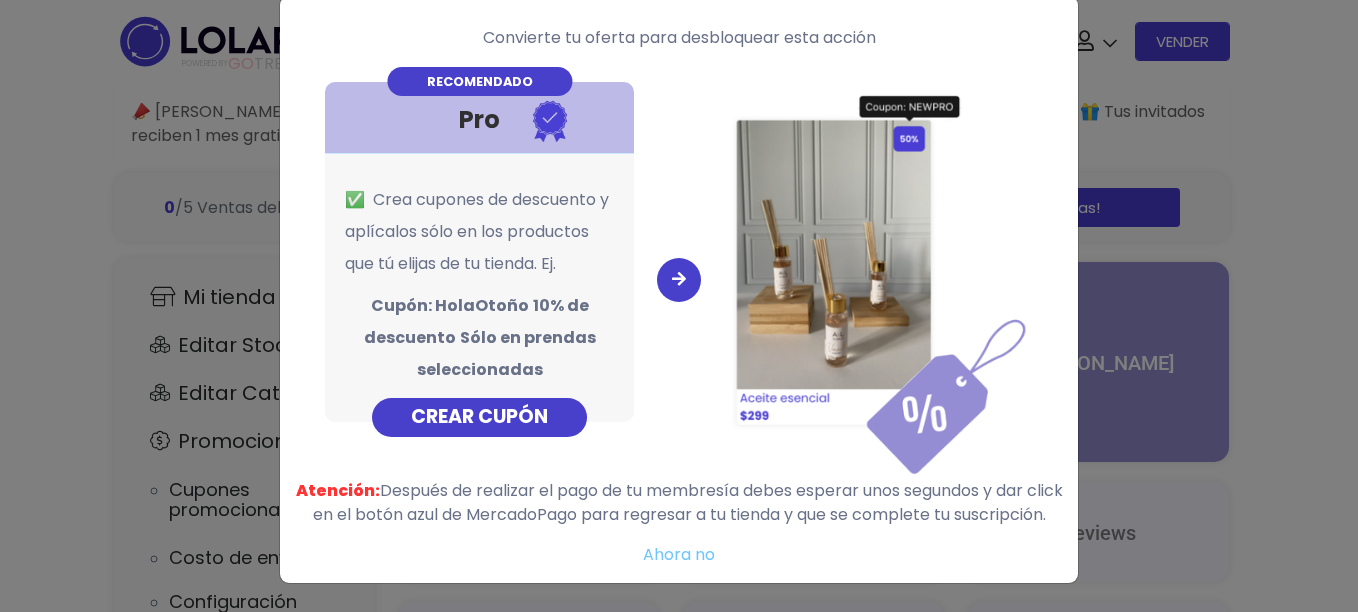 click on "Convierte tu oferta para desbloquear esta acción
RECOMENDADO
Pro
✅  Crea cupones de descuento y aplícalos sólo en los productos que tú elijas de tu tienda. Ej.
Cupón: HolaOtoño
10% de descuento
Sólo en prendas seleccionadas CREAR CUPÓN" at bounding box center [679, 306] 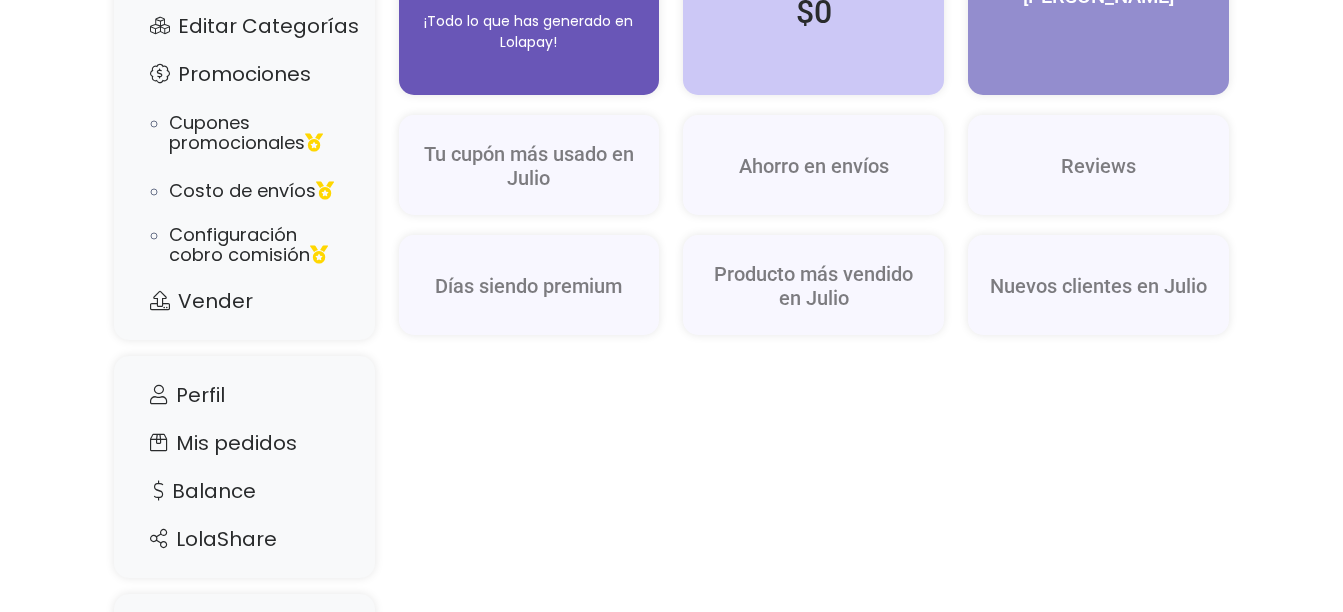 scroll, scrollTop: 368, scrollLeft: 0, axis: vertical 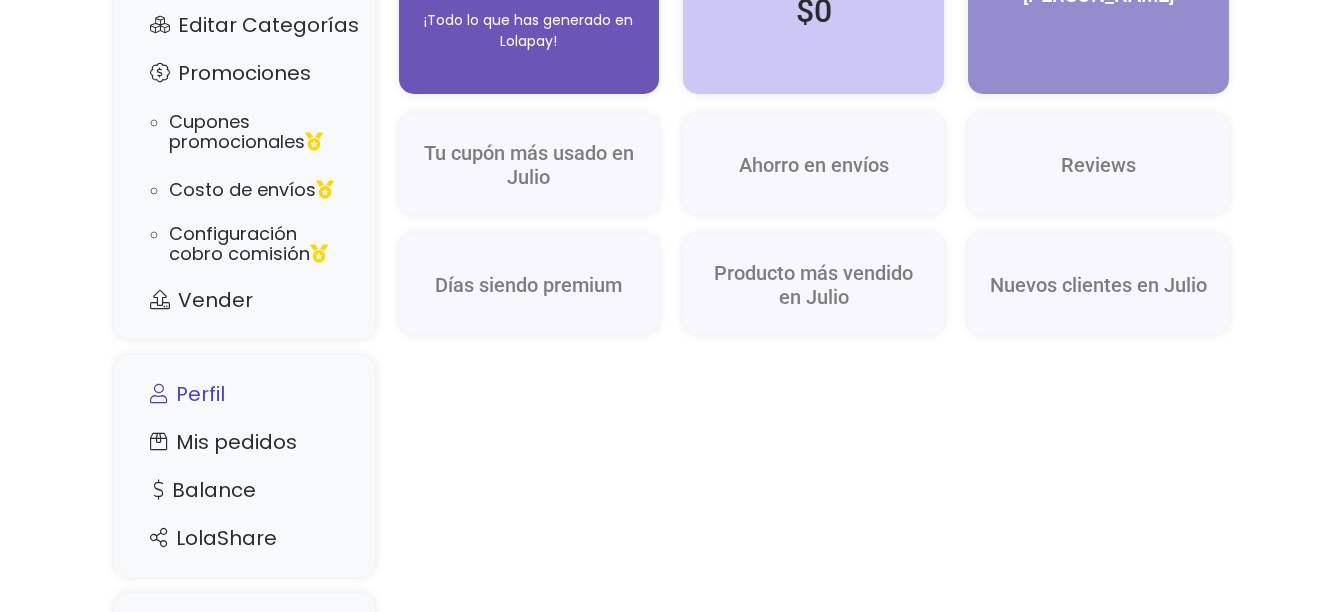 click on "Perfil" at bounding box center [244, 394] 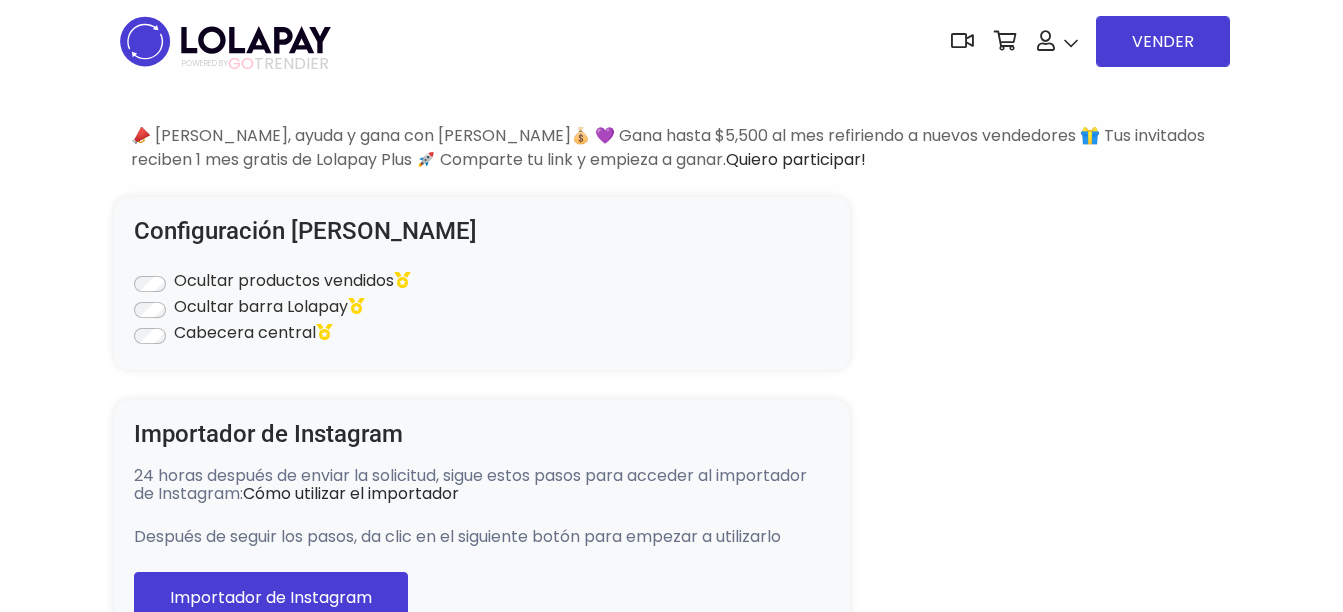 scroll, scrollTop: 0, scrollLeft: 0, axis: both 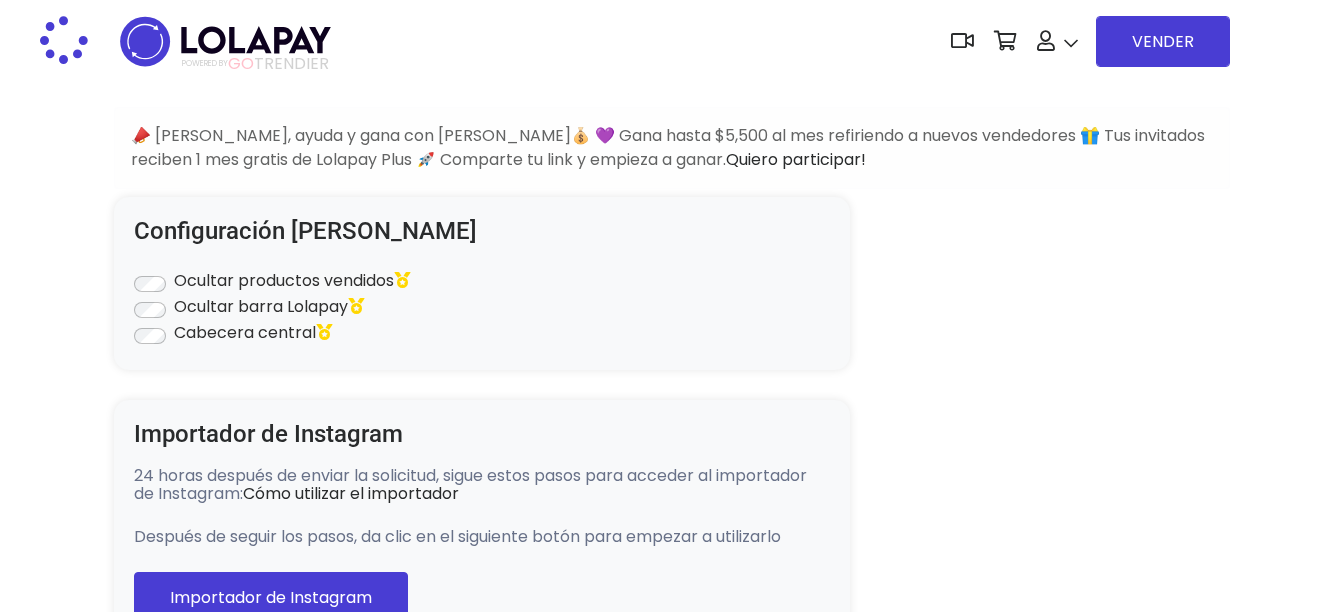 type on "*******" 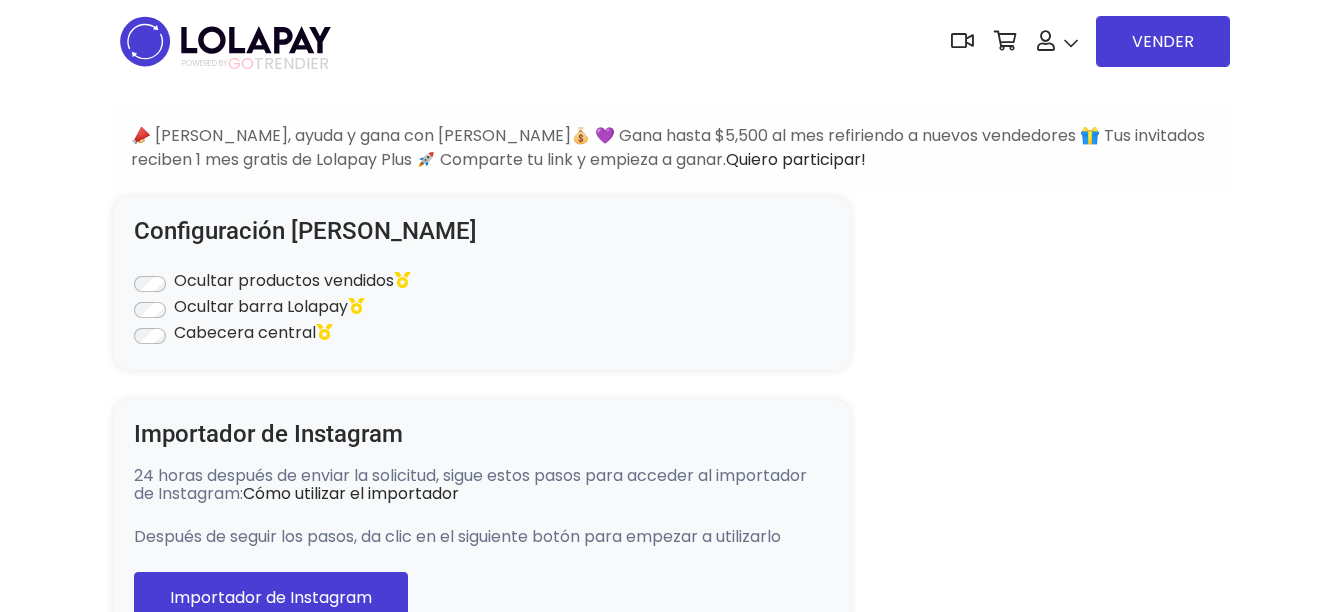 click on "Convierte tu oferta para desbloquear esta acción
ACTUAL
Plan gratuito
5 ventas sin costo al mes
✅  Ventas limitadas
❌  Renovación de guías
❌  Reviews
❌  Guías al instante
RECOMENDADO" at bounding box center [671, 1802] 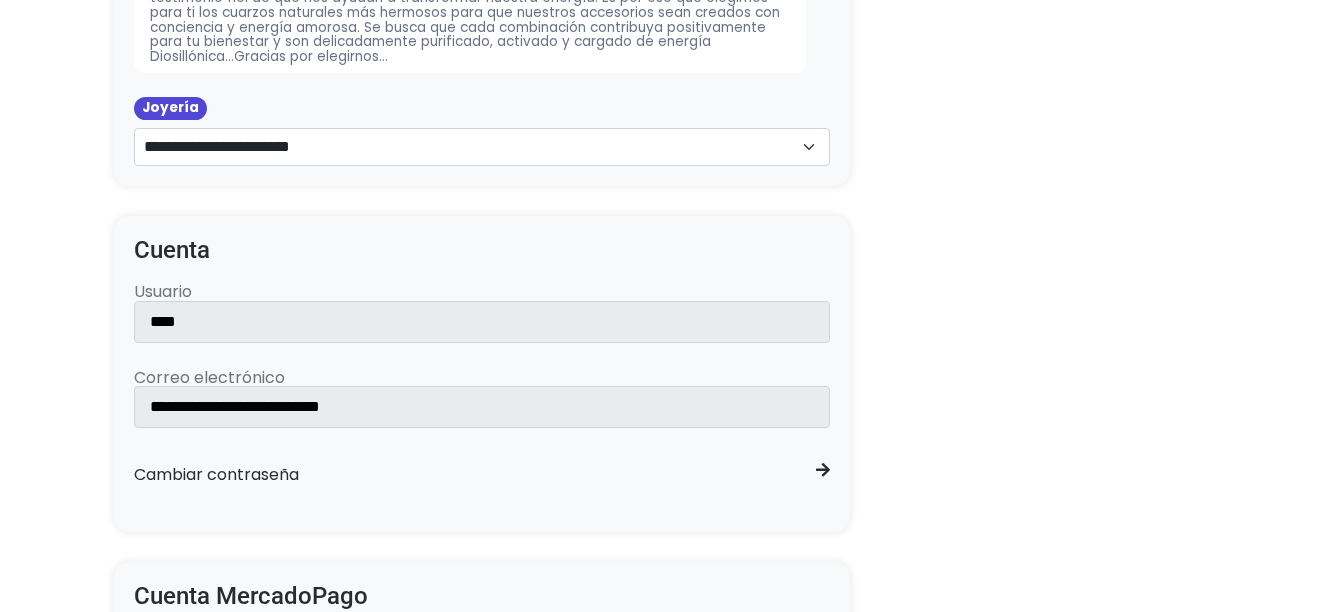 scroll, scrollTop: 1348, scrollLeft: 0, axis: vertical 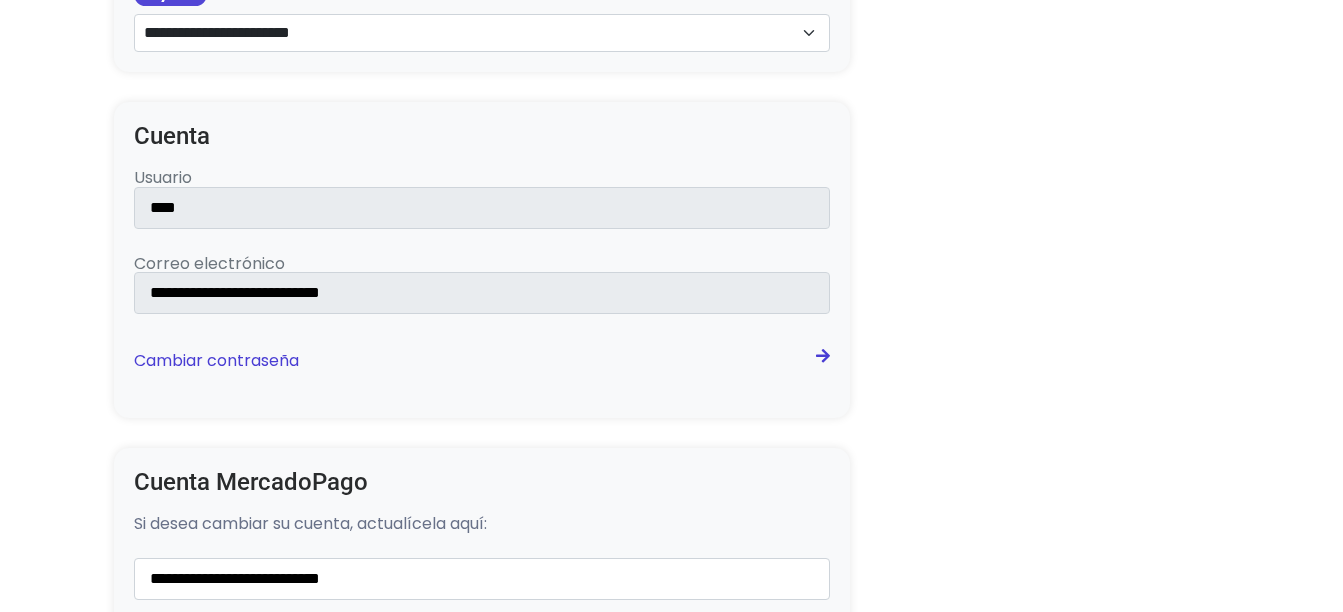 click at bounding box center [823, 361] 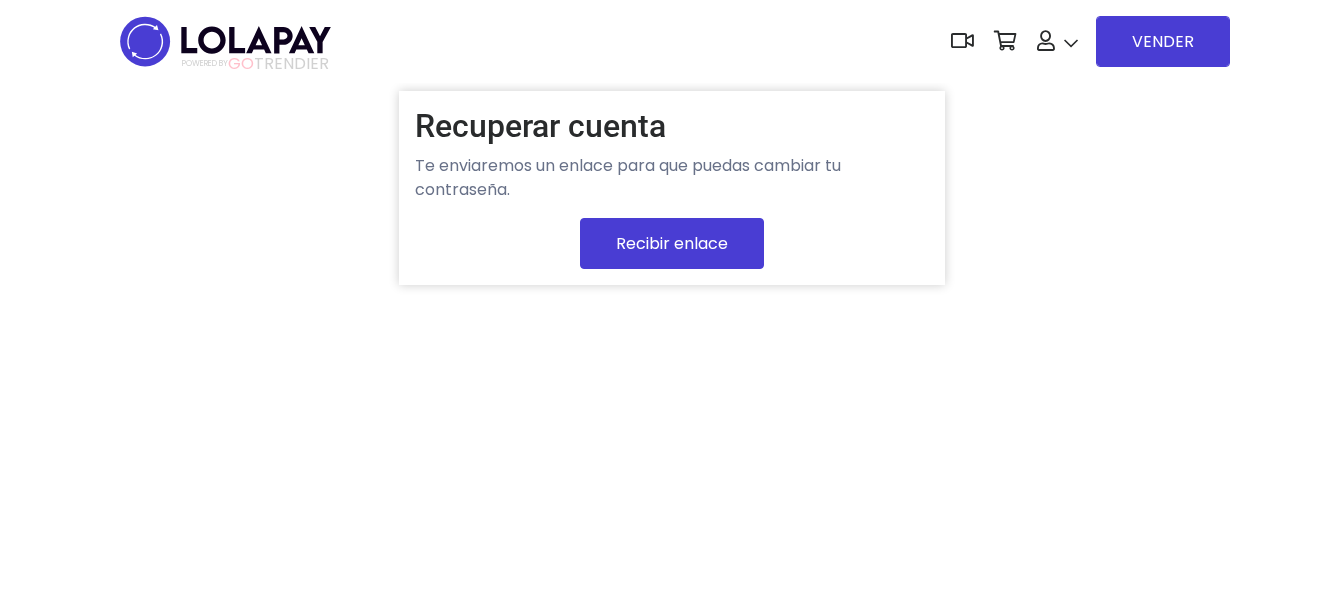 scroll, scrollTop: 0, scrollLeft: 0, axis: both 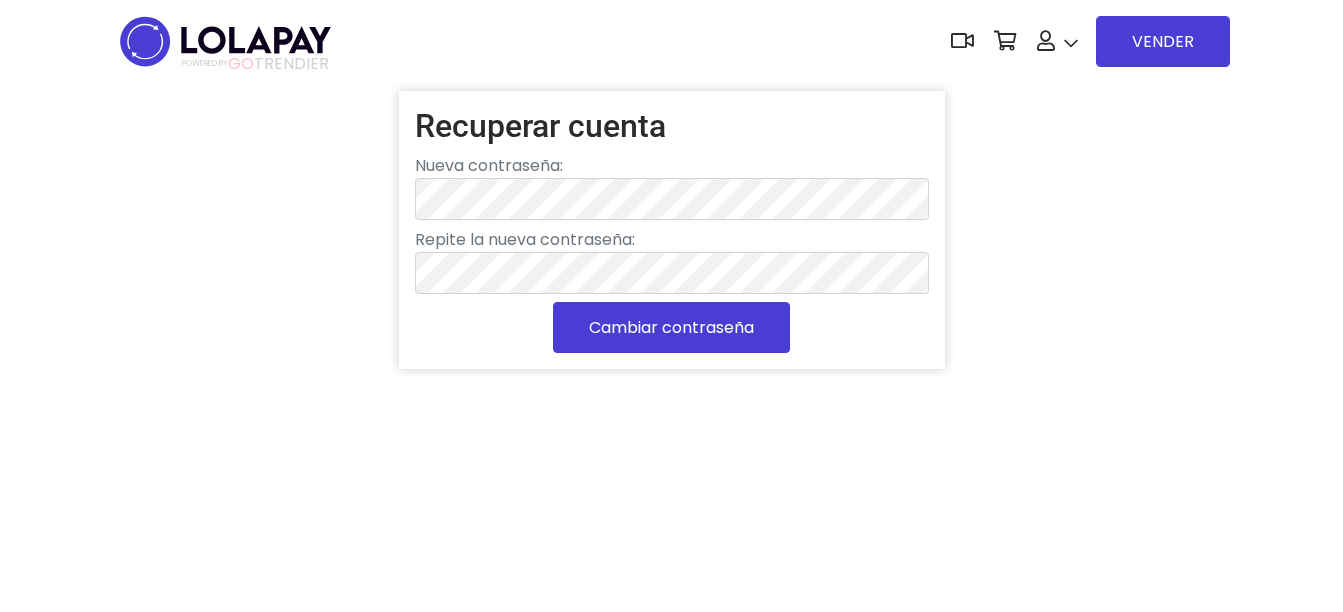click on "Cambiar contraseña" at bounding box center (671, 327) 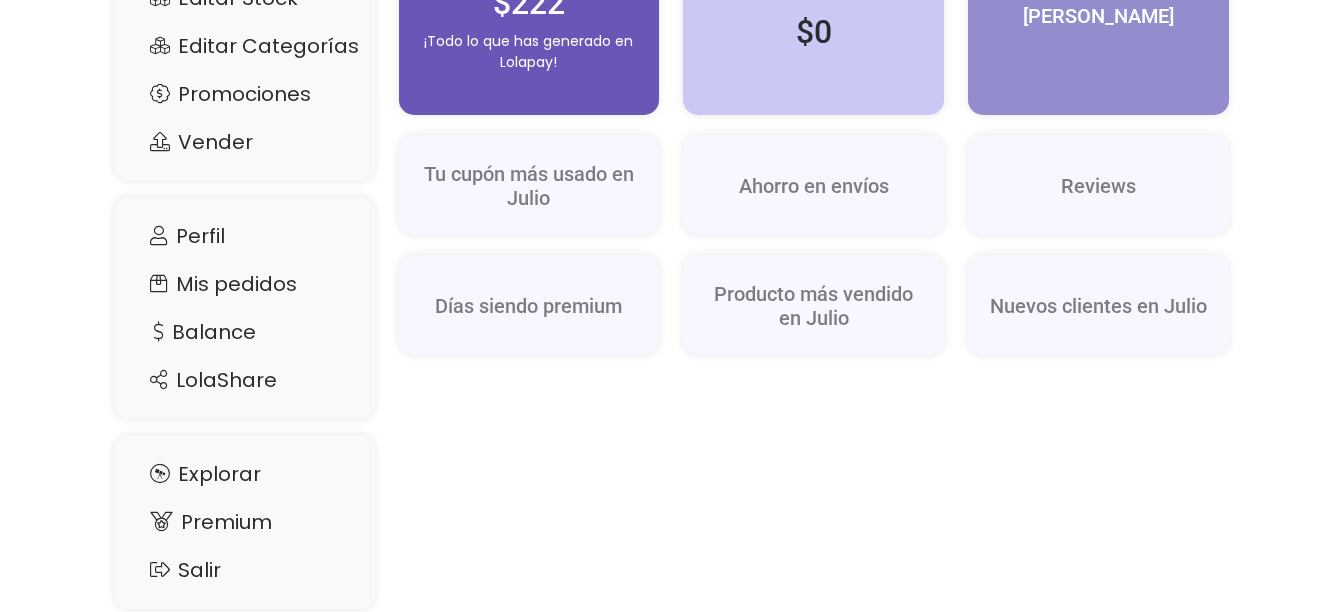 scroll, scrollTop: 392, scrollLeft: 0, axis: vertical 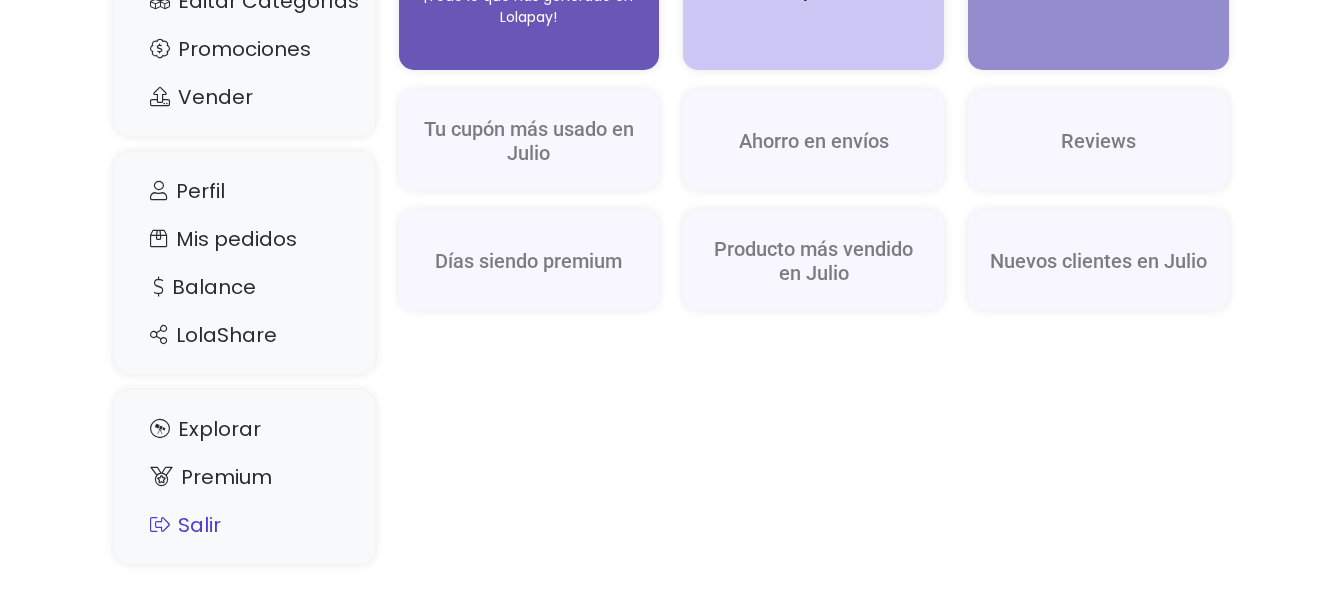 click on "Salir" at bounding box center [244, 525] 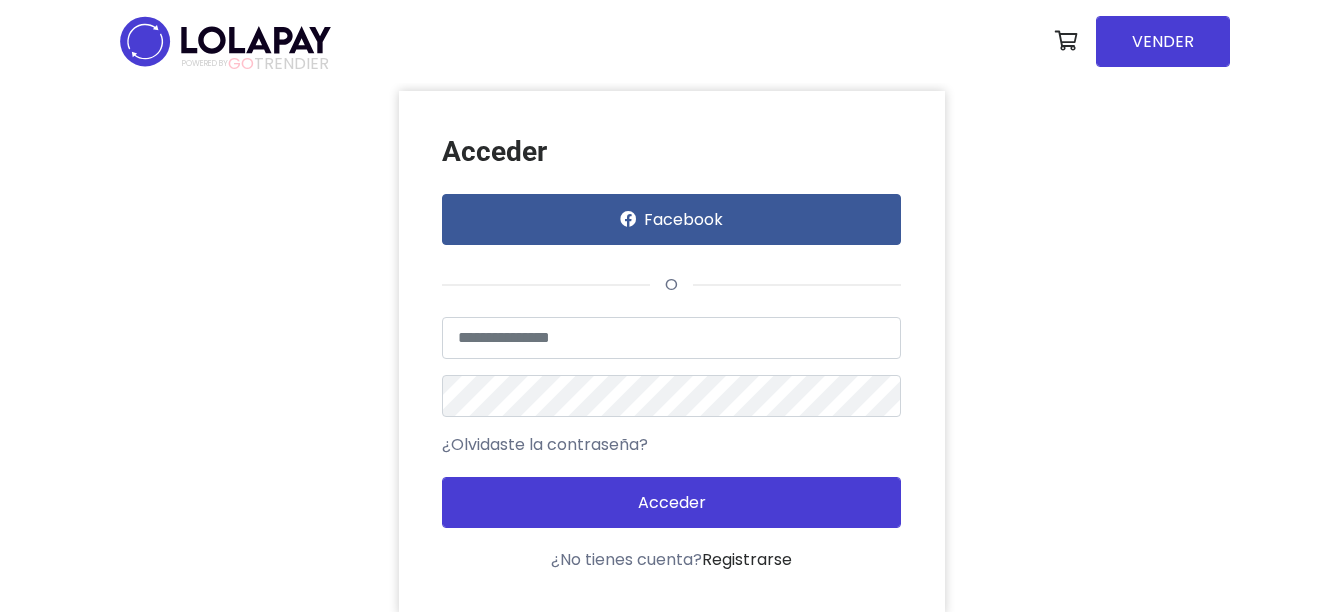 scroll, scrollTop: 0, scrollLeft: 0, axis: both 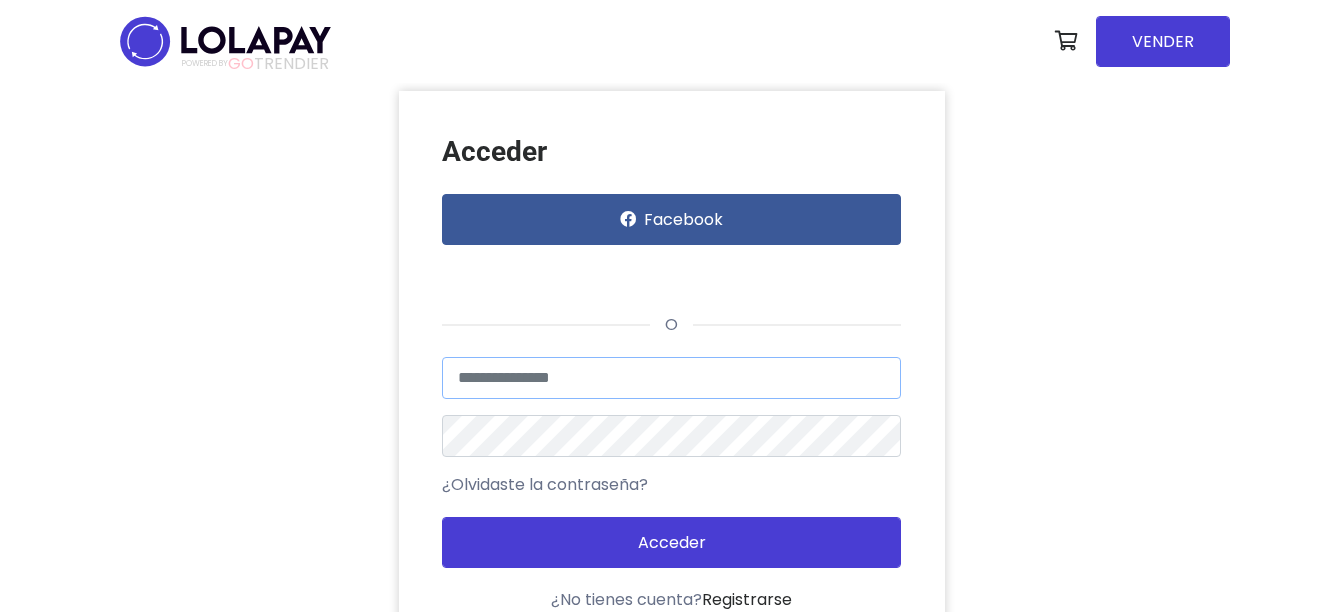 type on "****" 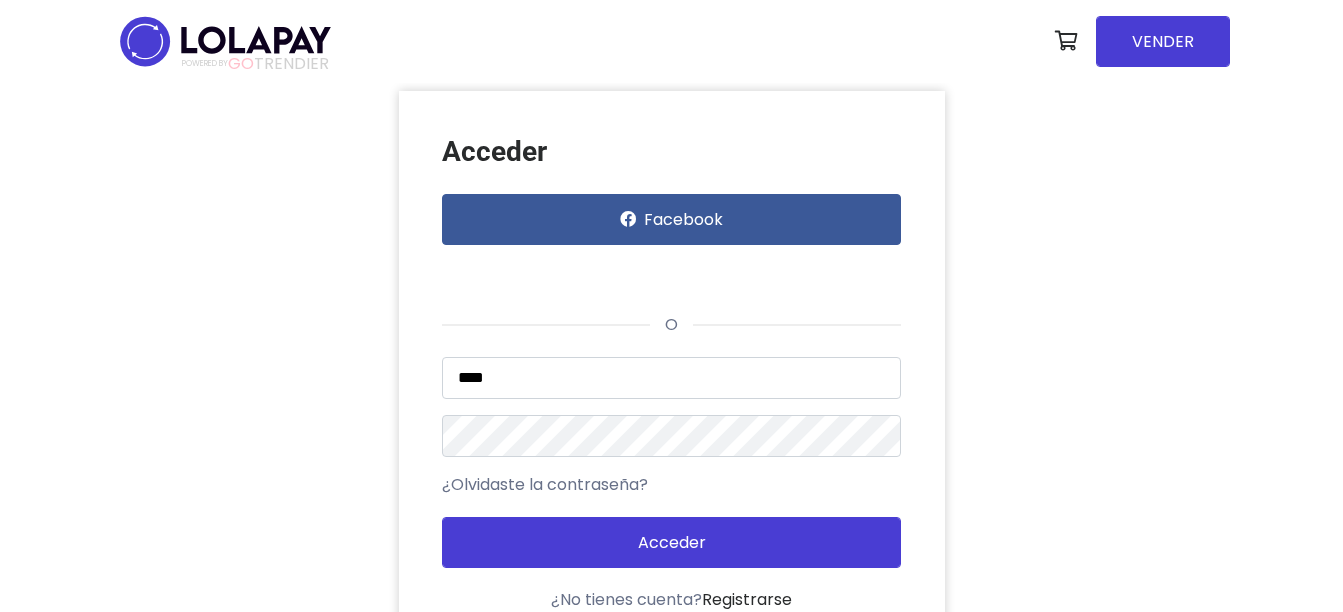 click on "Acceder
Facebook
o
****
Usuario no encontrado o datos inválidos
¿Olvidaste la contraseña?
Acceder" at bounding box center (672, 373) 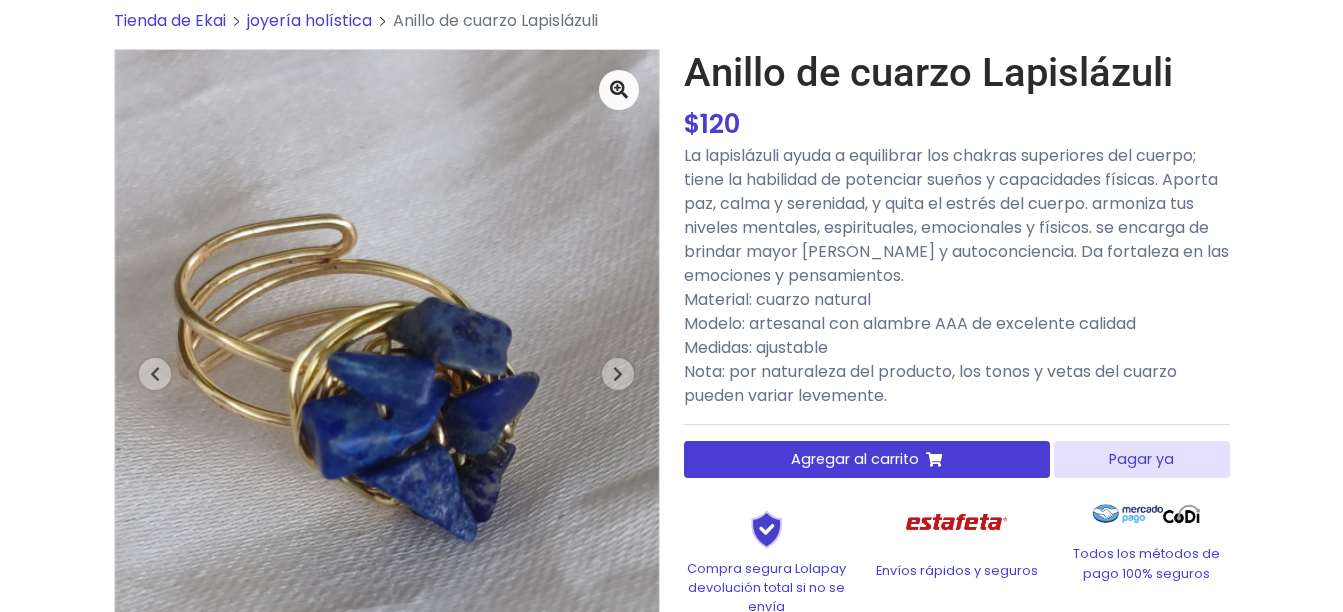 scroll, scrollTop: 100, scrollLeft: 0, axis: vertical 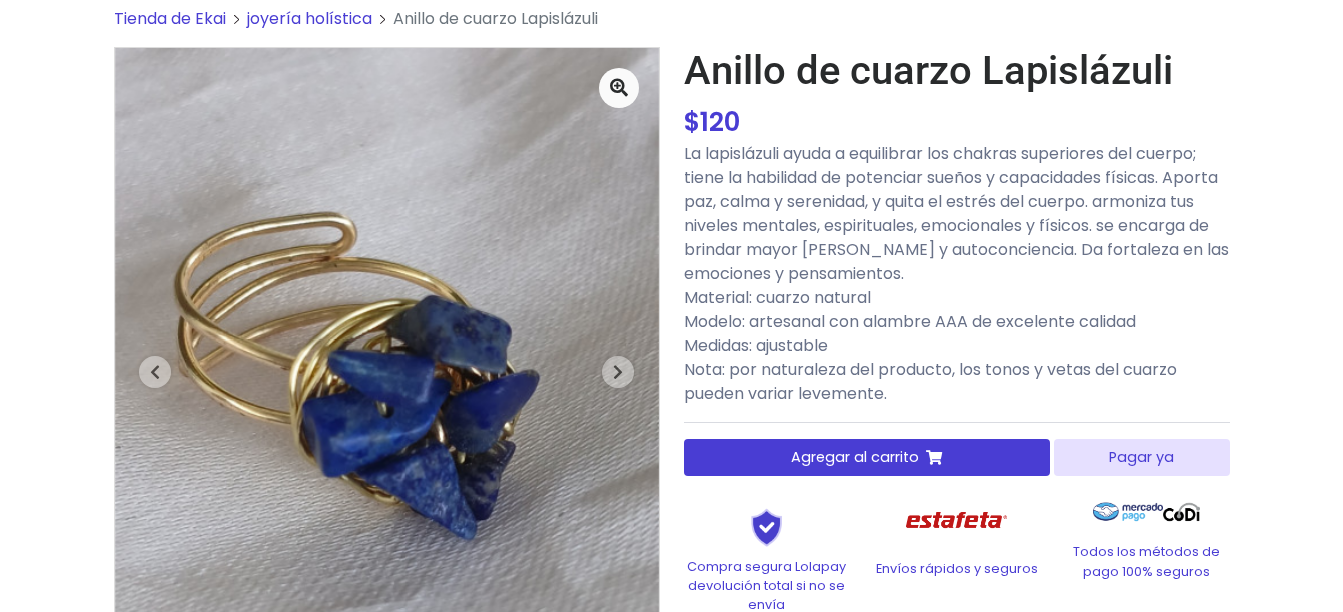 click on "Agregar al carrito" at bounding box center (855, 457) 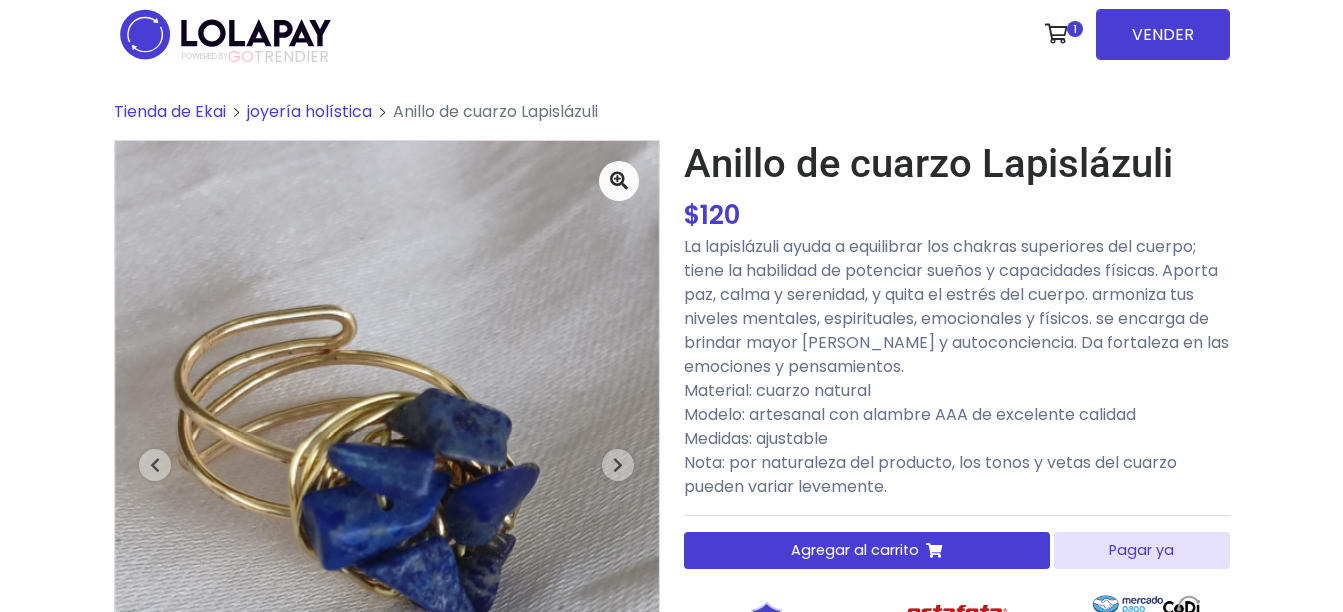 scroll, scrollTop: 0, scrollLeft: 0, axis: both 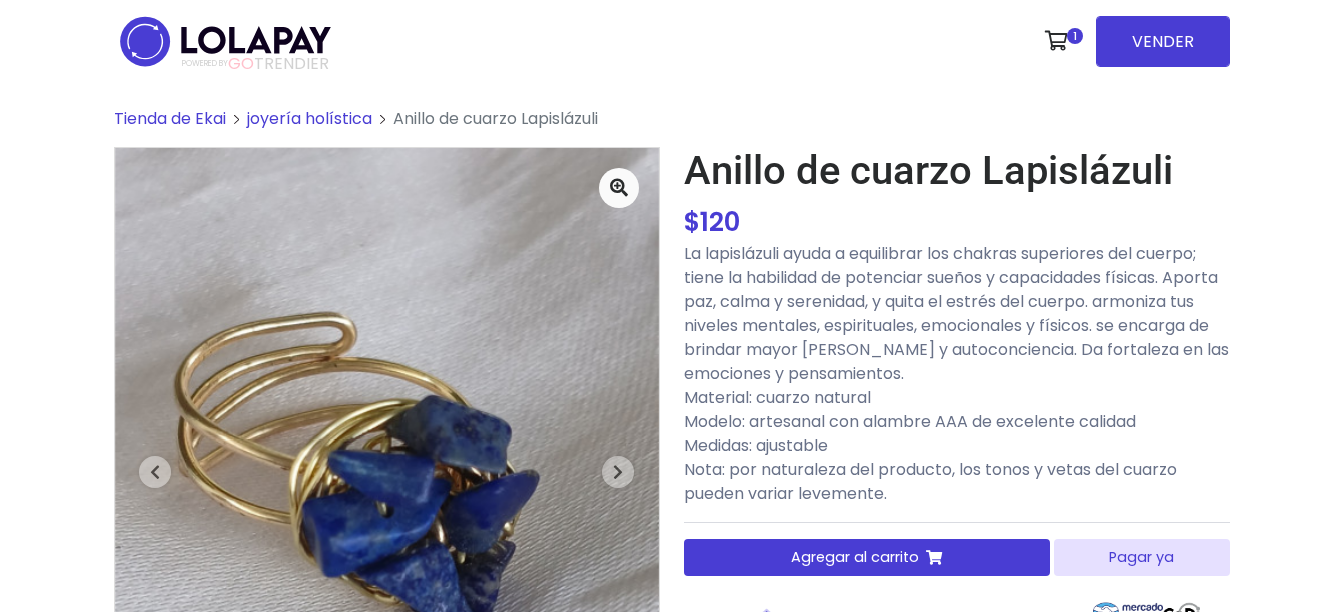 click on "Pagar ya" at bounding box center (1141, 557) 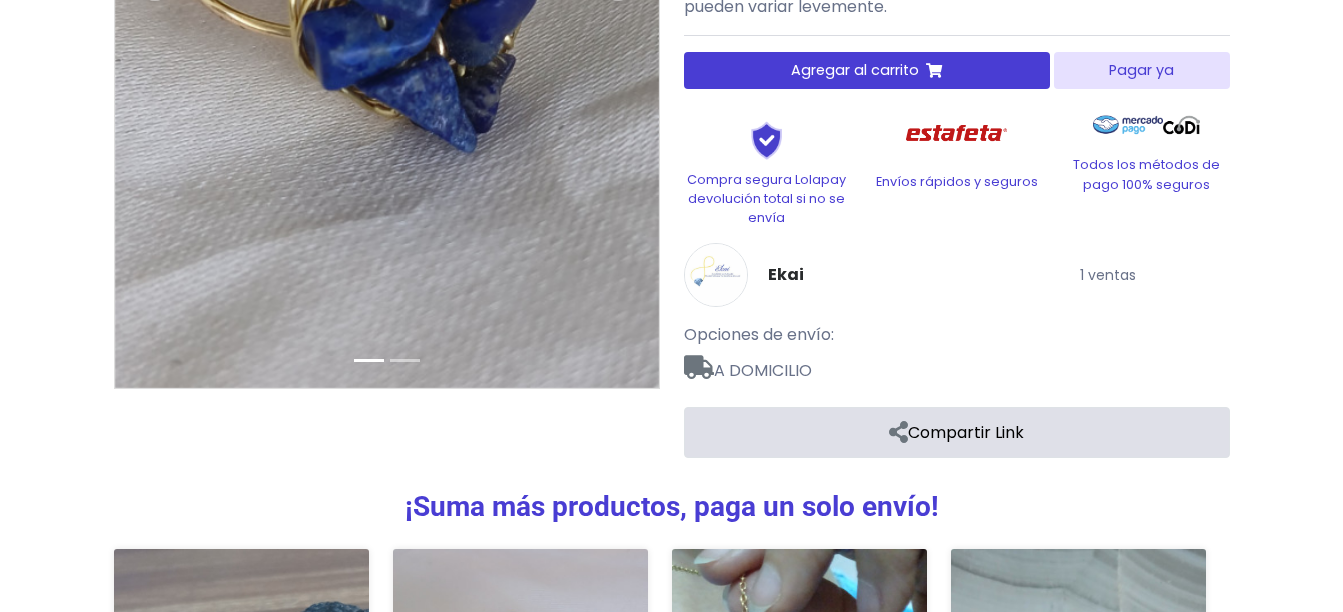 scroll, scrollTop: 409, scrollLeft: 0, axis: vertical 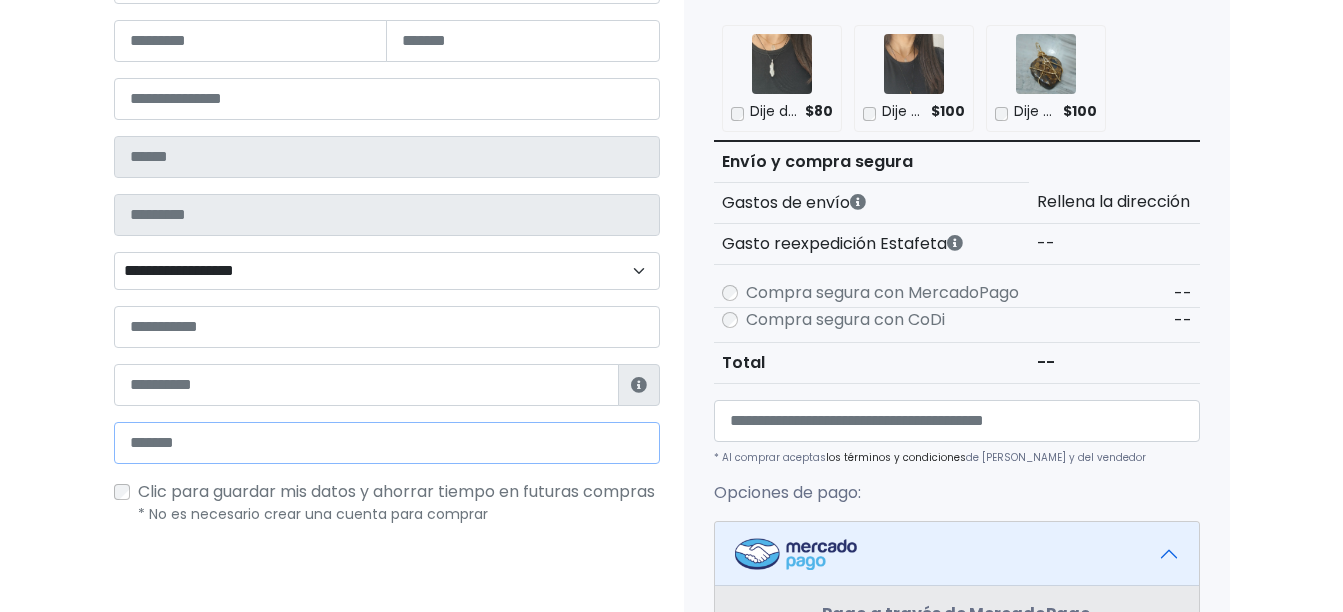 type on "****" 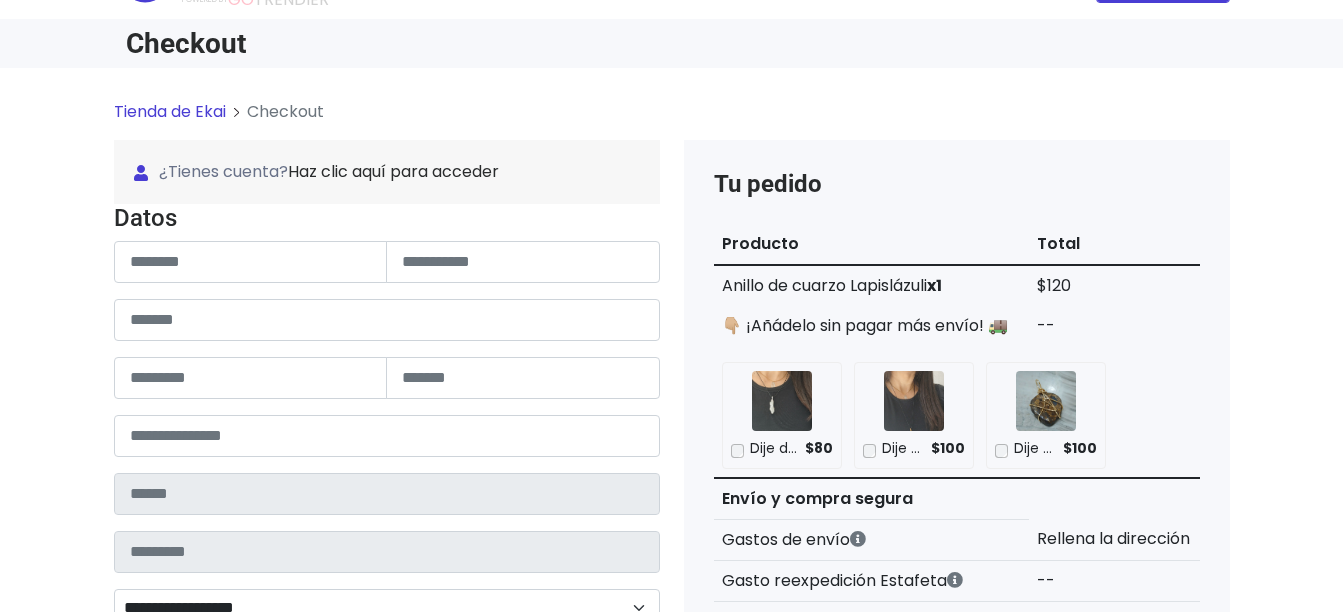scroll, scrollTop: 60, scrollLeft: 0, axis: vertical 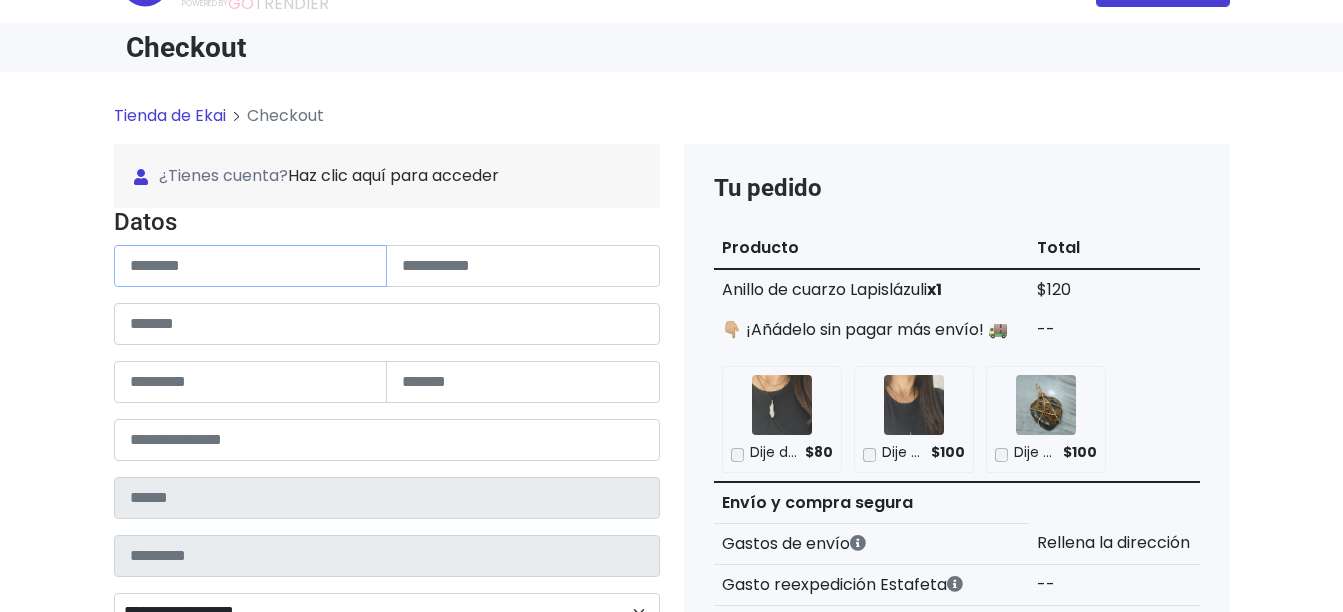 click at bounding box center (251, 266) 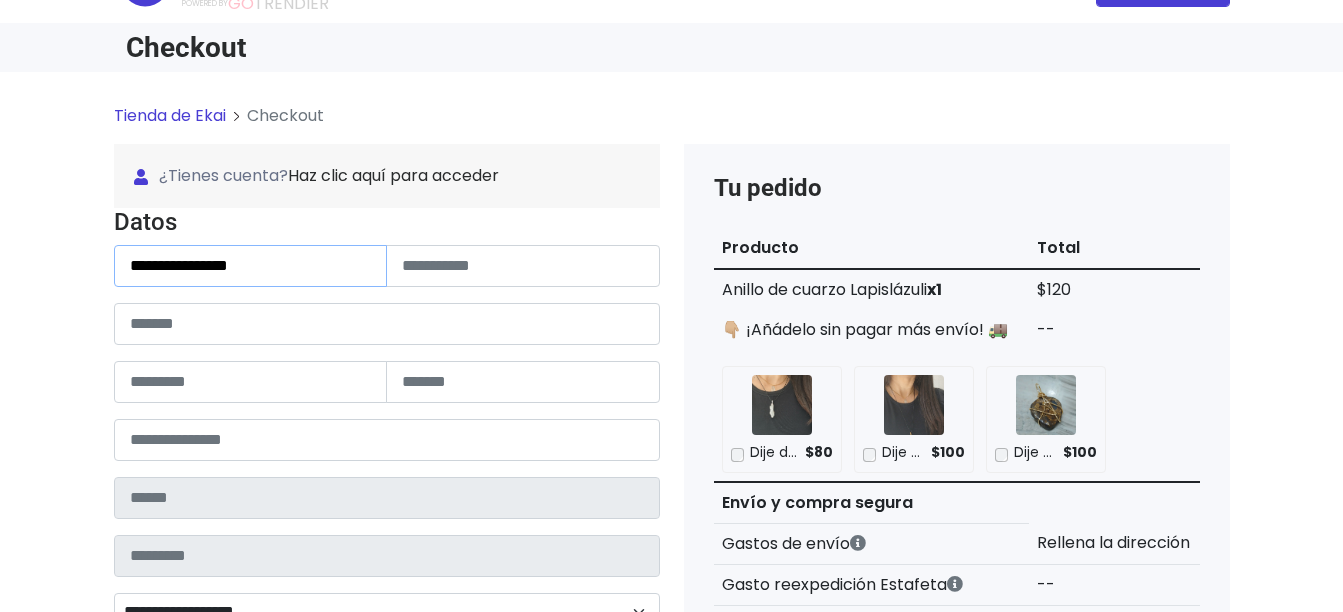 type on "**********" 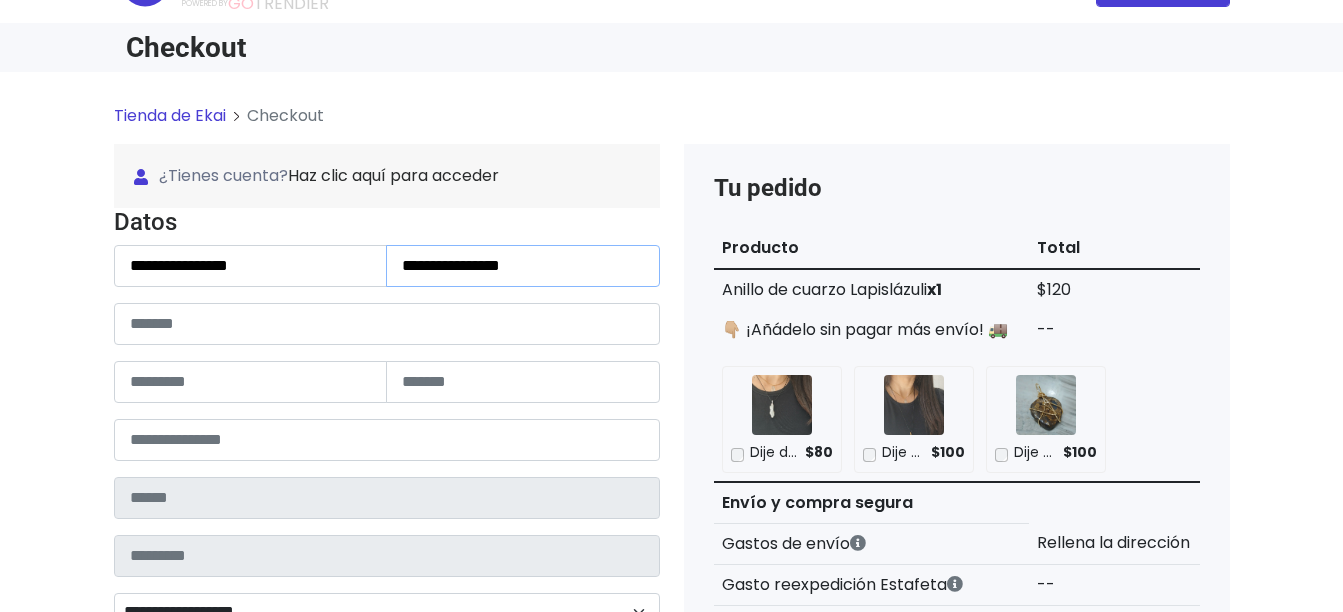 type on "**********" 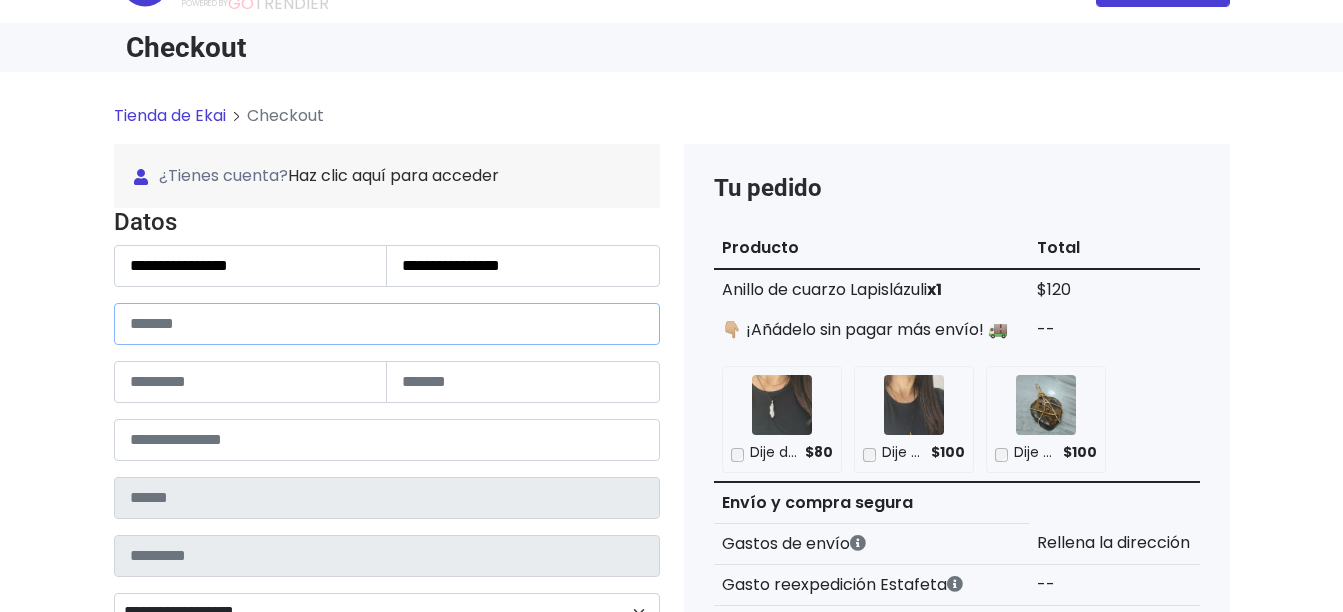click at bounding box center (387, 324) 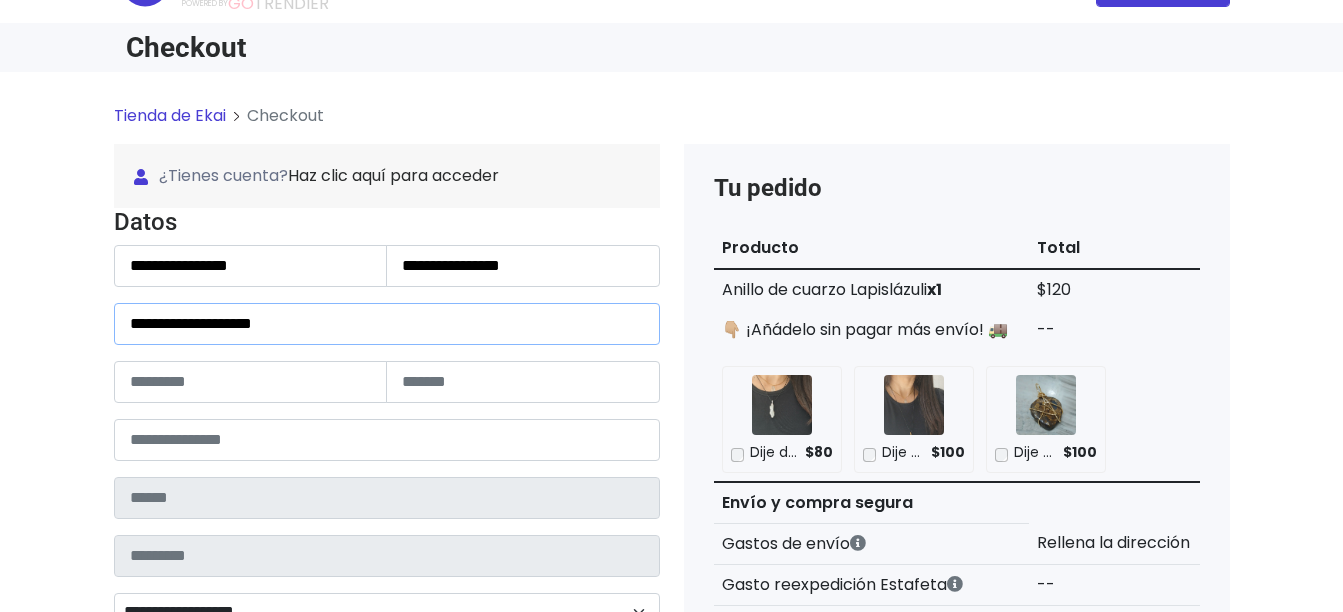 type on "**********" 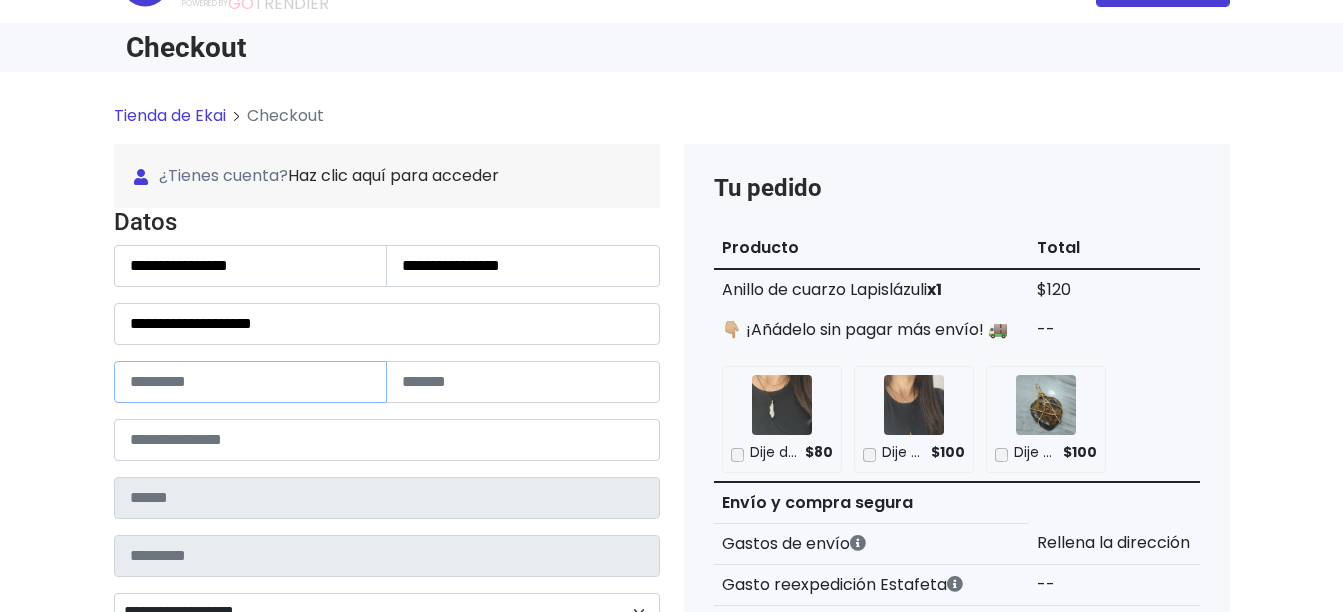 click at bounding box center [251, 382] 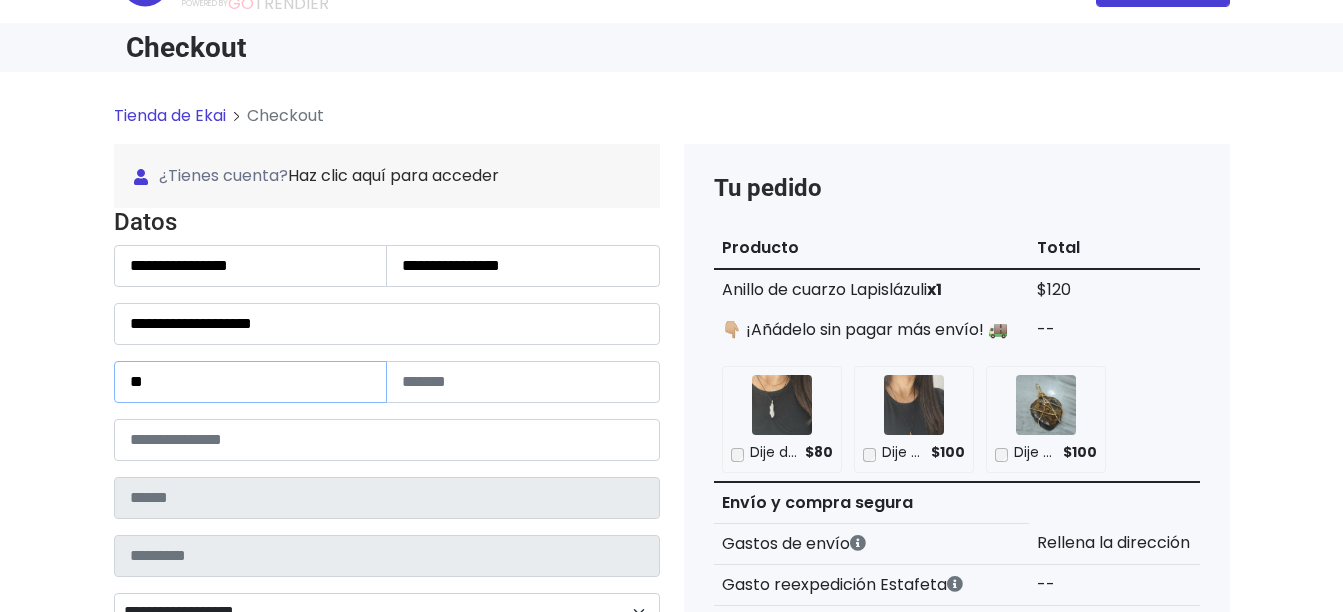 type on "**" 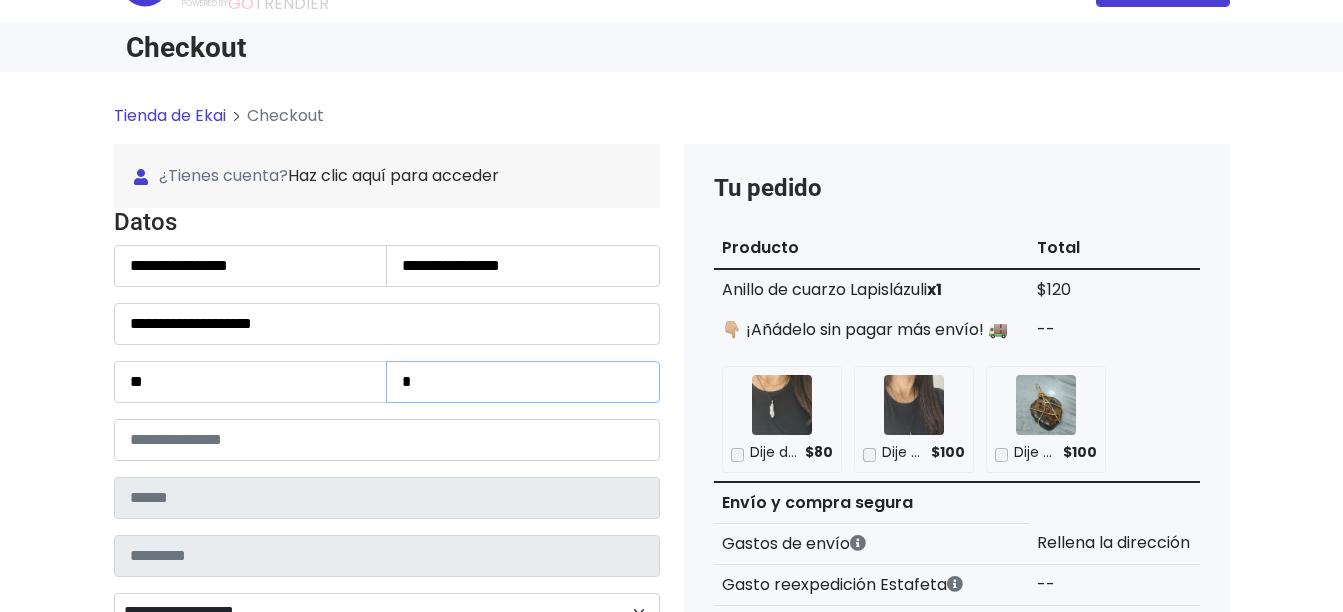 type on "*" 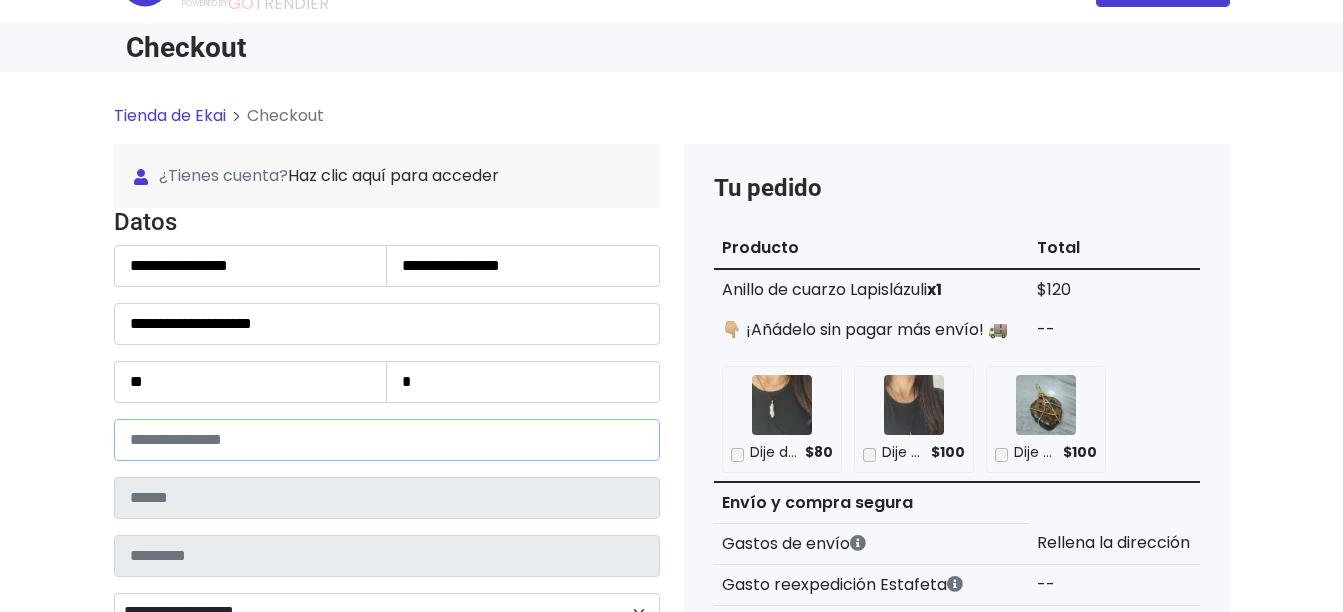 type on "*****" 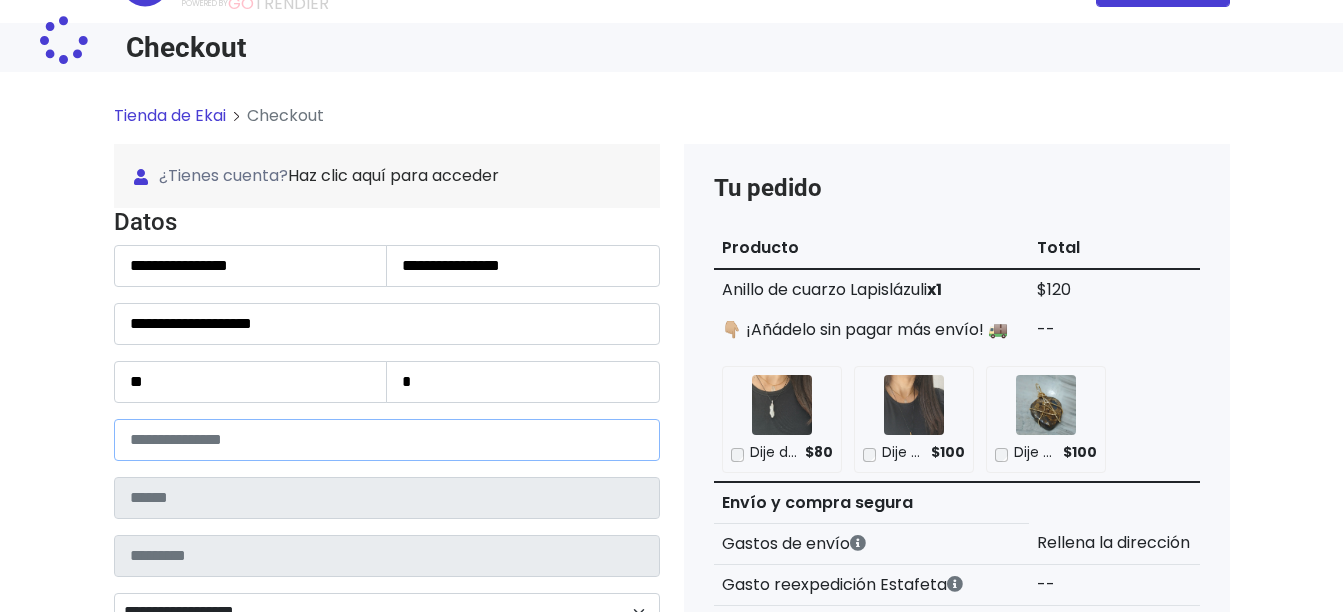 type on "**********" 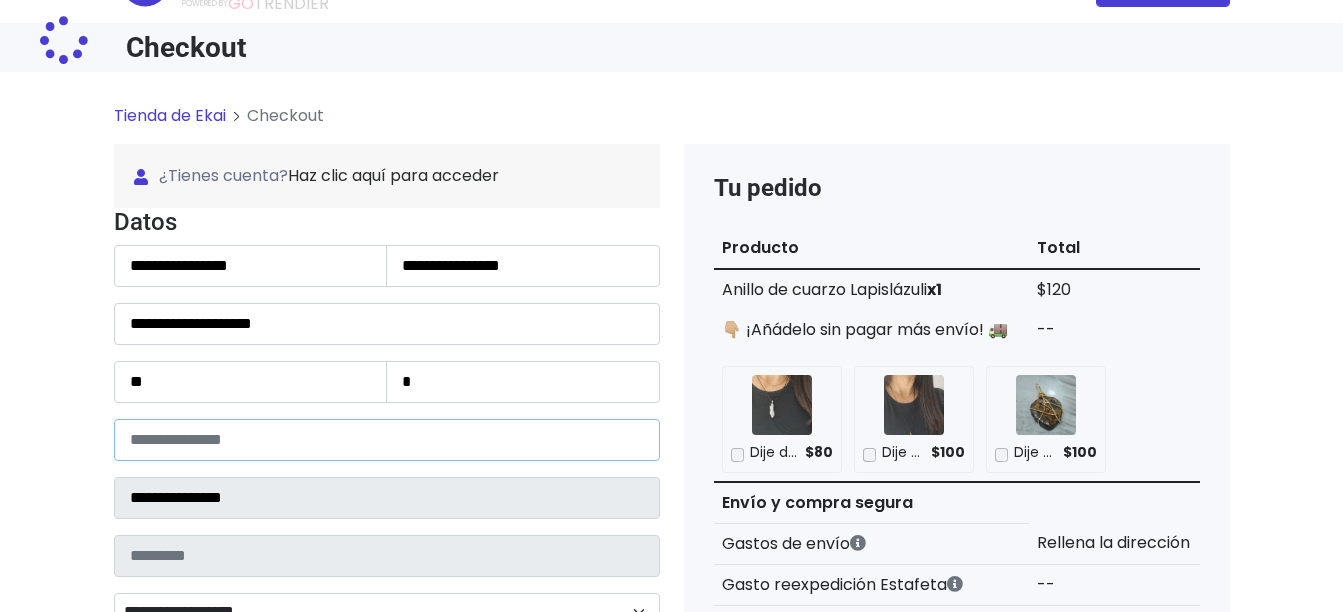 type on "*******" 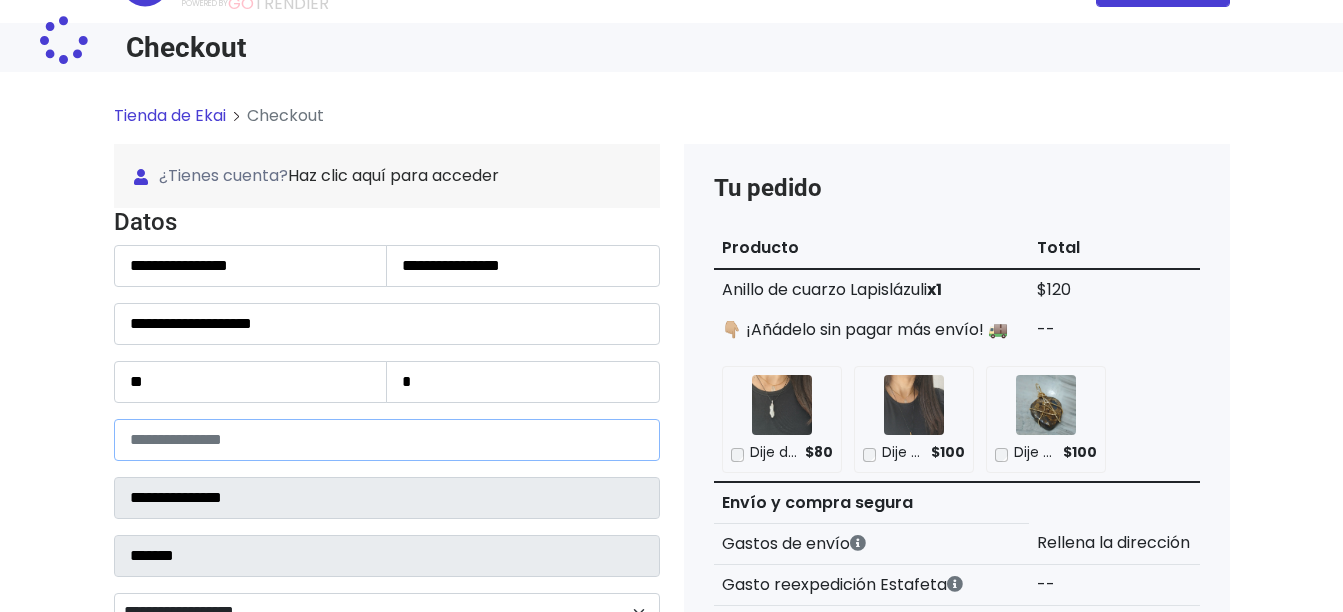 select 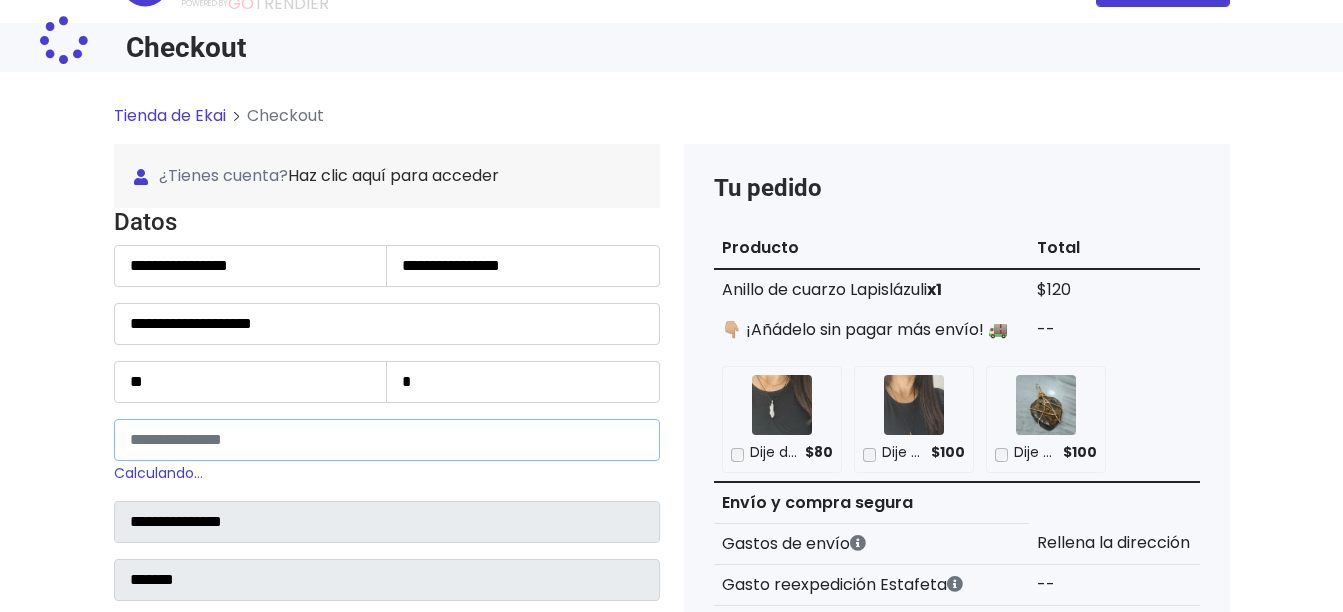 type on "*****" 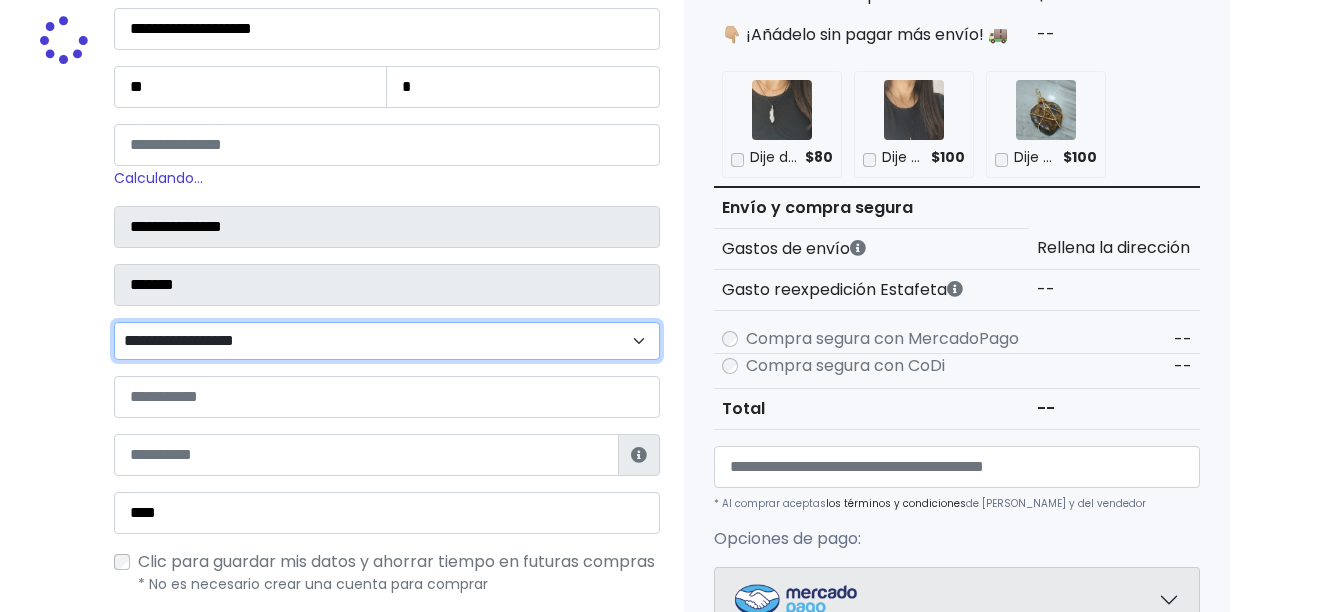 scroll, scrollTop: 391, scrollLeft: 0, axis: vertical 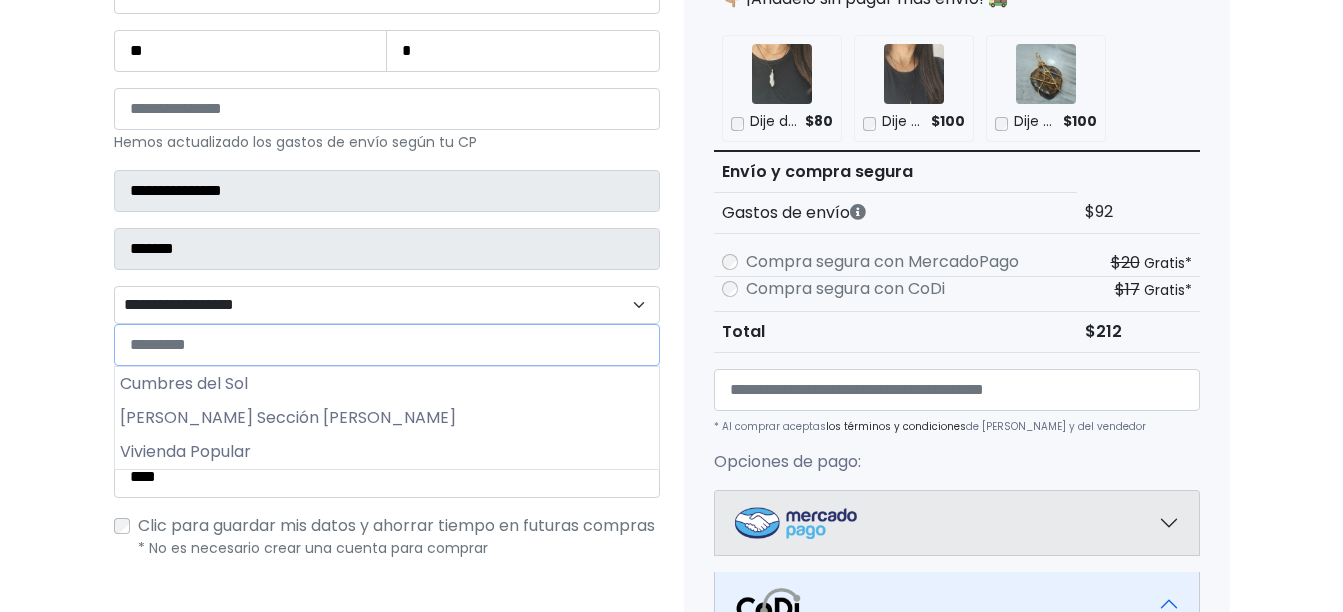click on "**********" at bounding box center (387, 305) 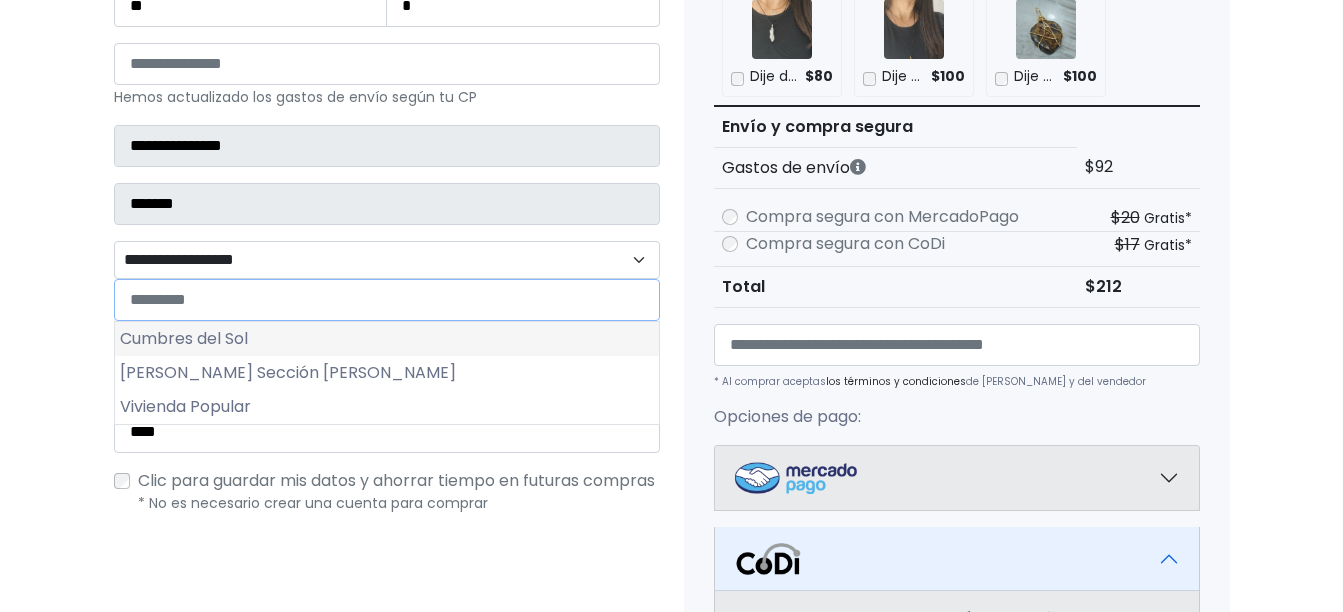 scroll, scrollTop: 437, scrollLeft: 0, axis: vertical 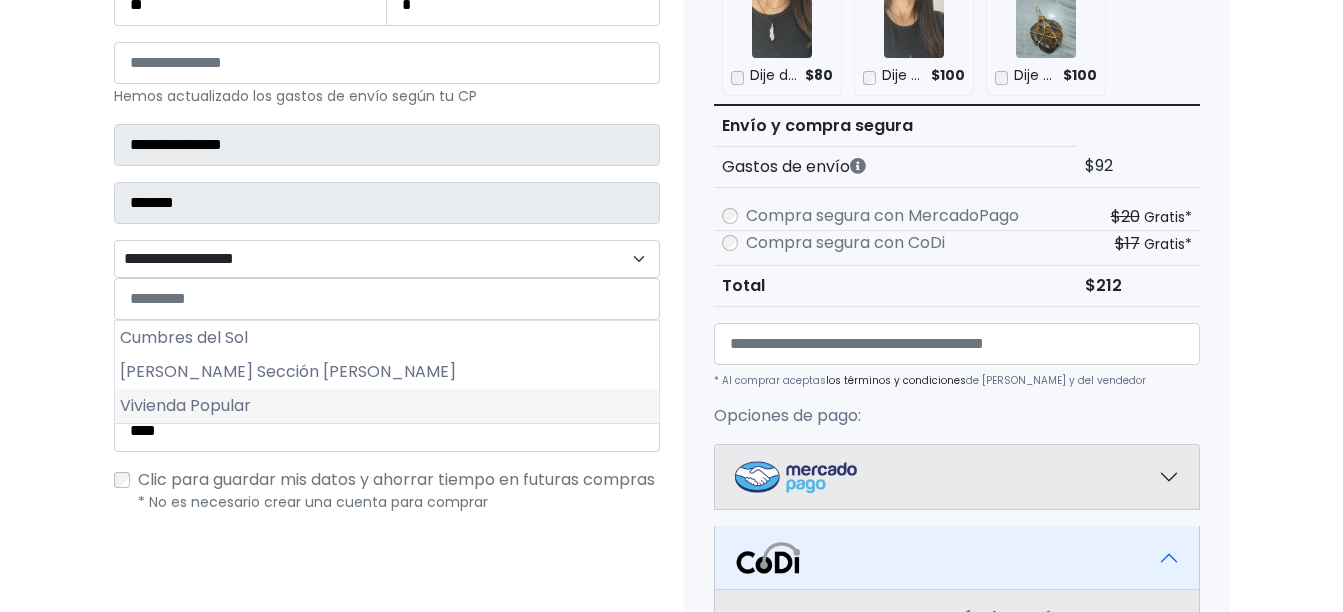click on "Vivienda Popular" at bounding box center (387, 406) 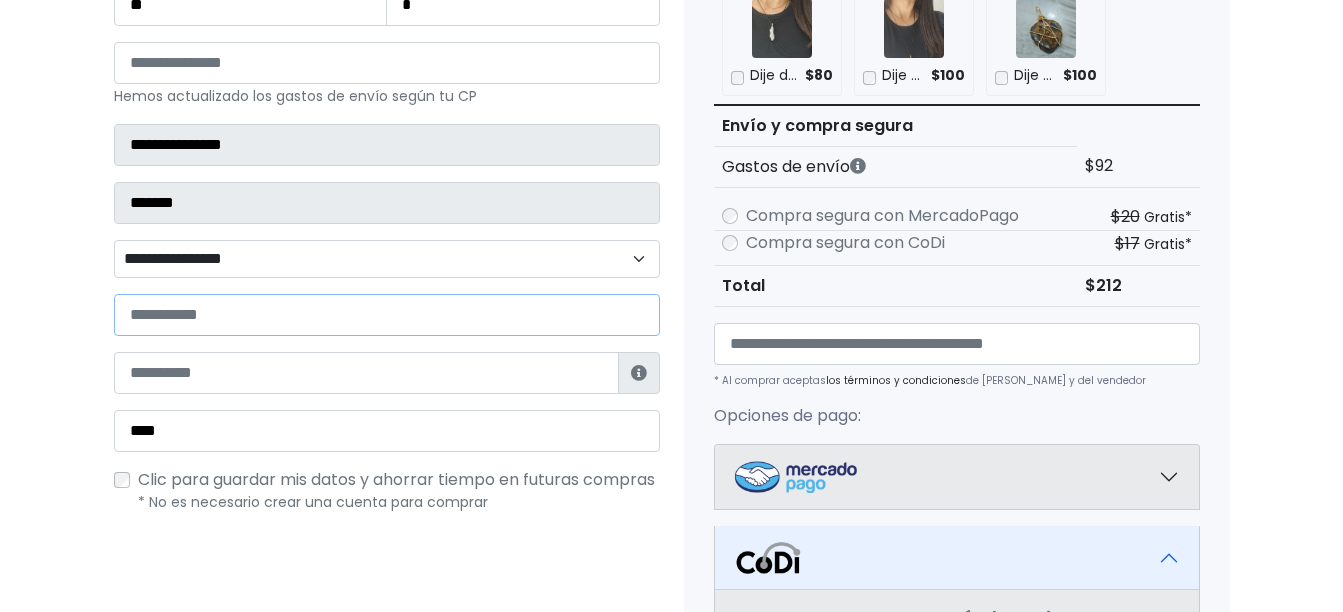 click at bounding box center (387, 315) 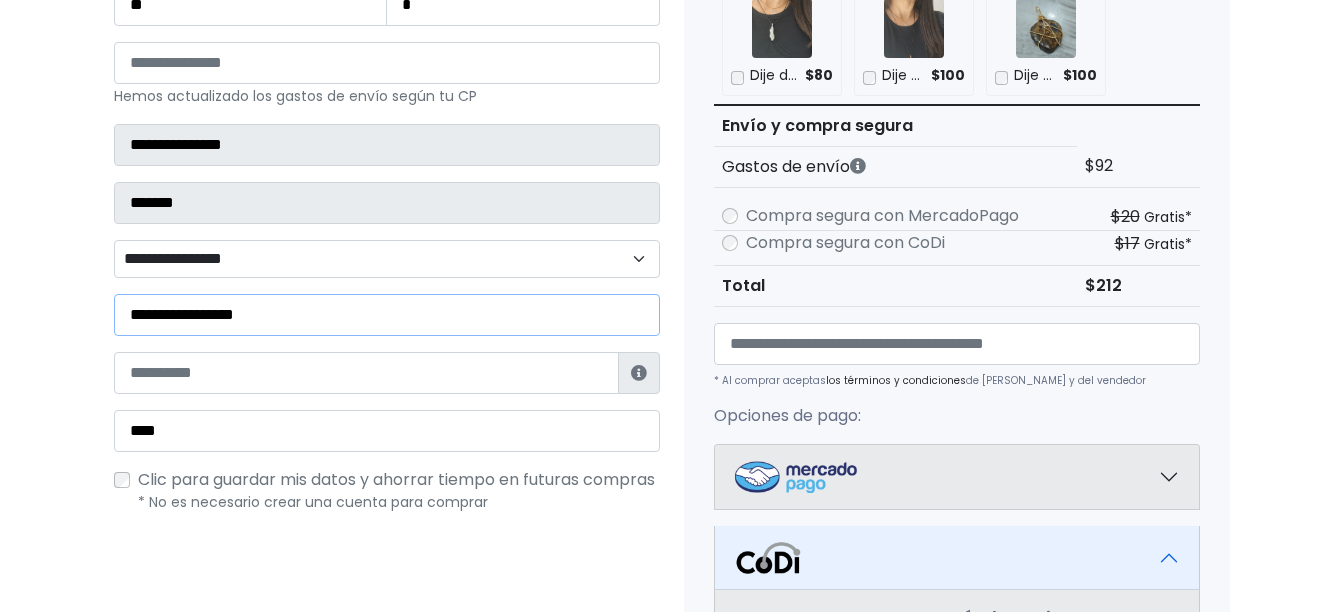 type on "**********" 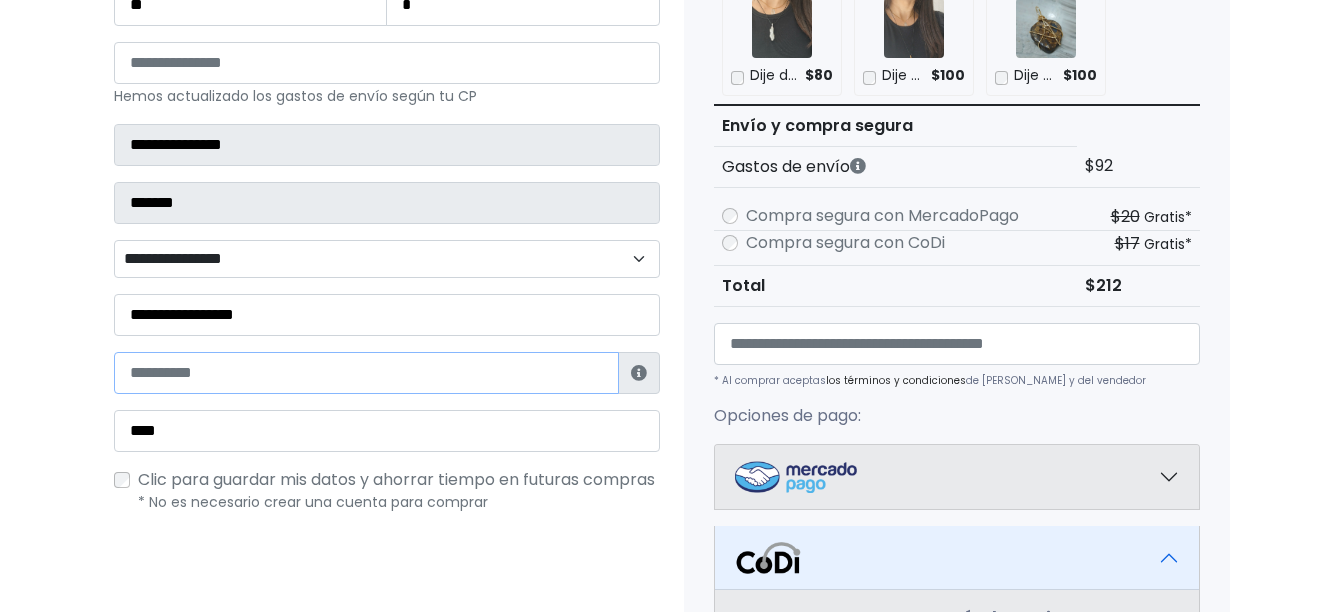 click at bounding box center (366, 373) 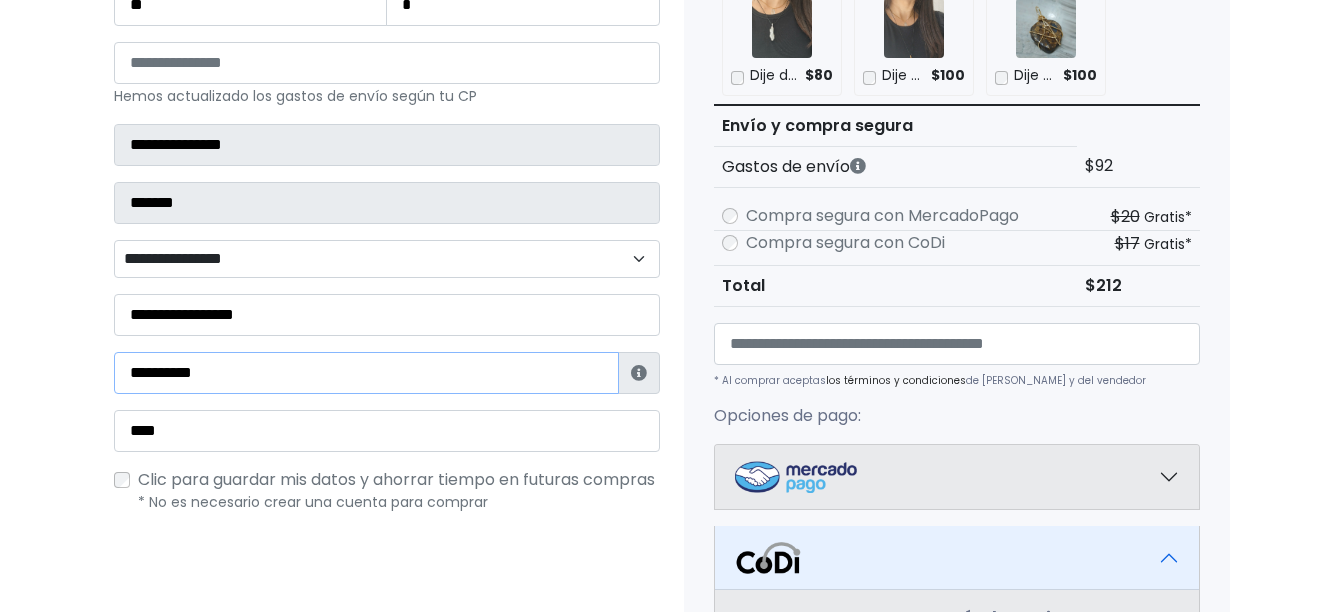 type on "**********" 